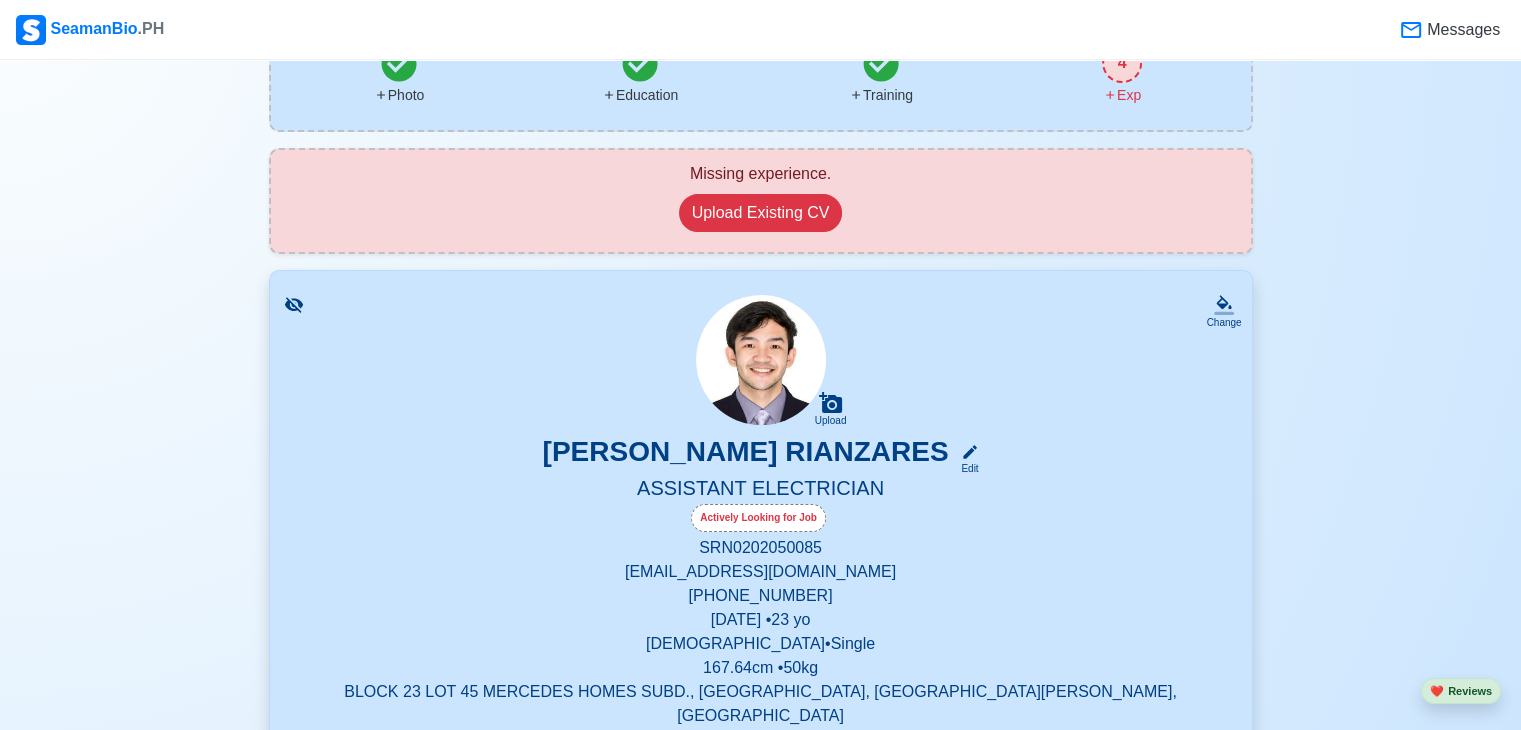scroll, scrollTop: 195, scrollLeft: 0, axis: vertical 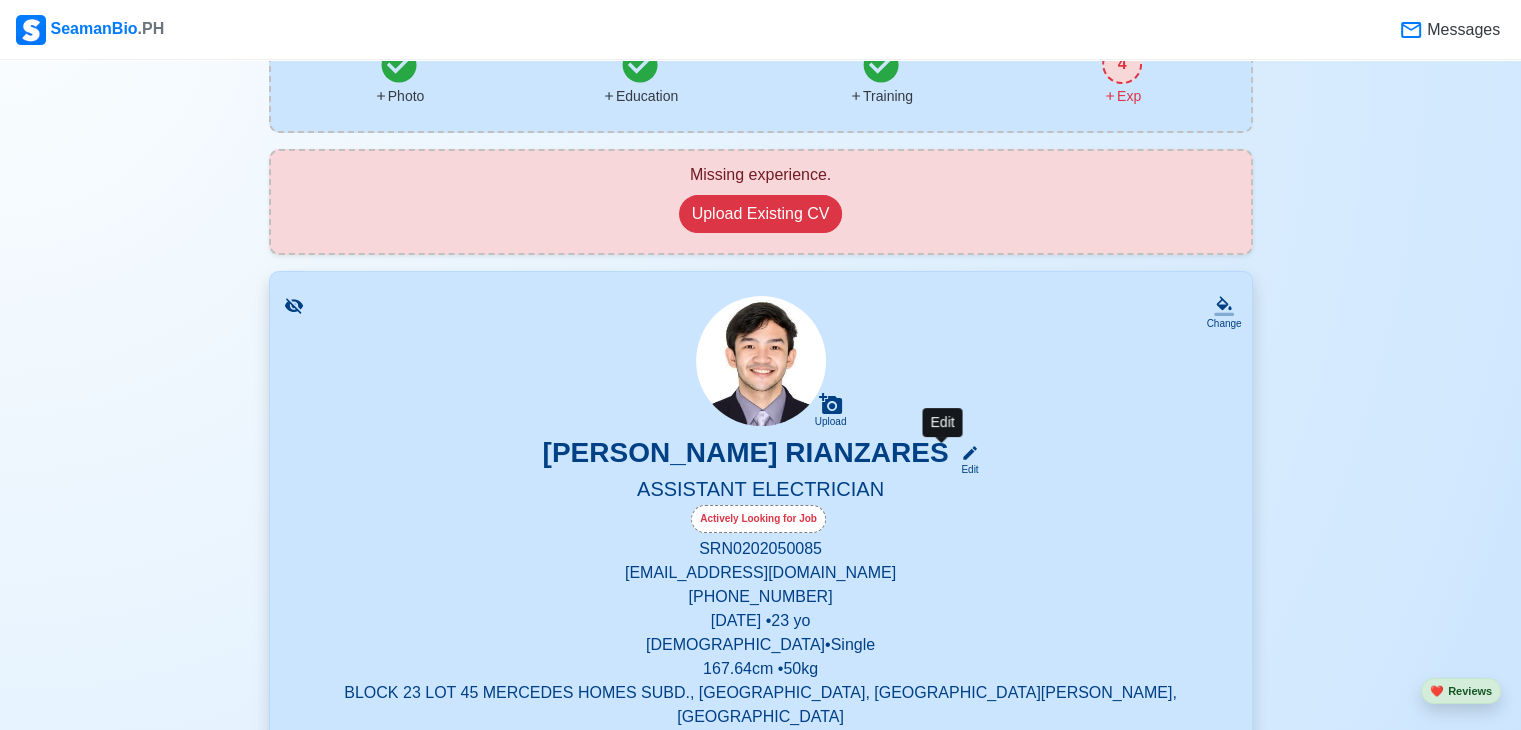 click on "Edit" at bounding box center [966, 469] 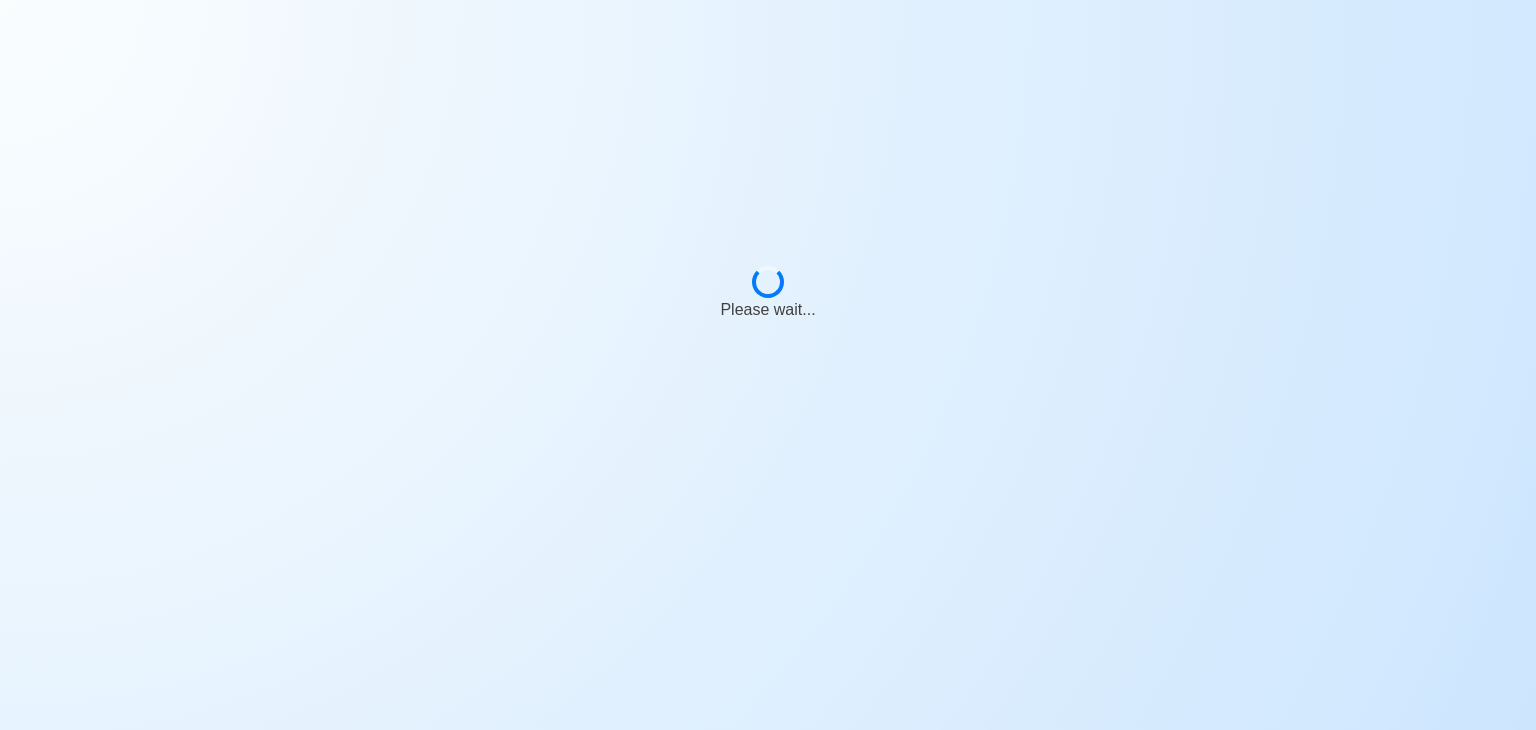 select on "Actively Looking for Job" 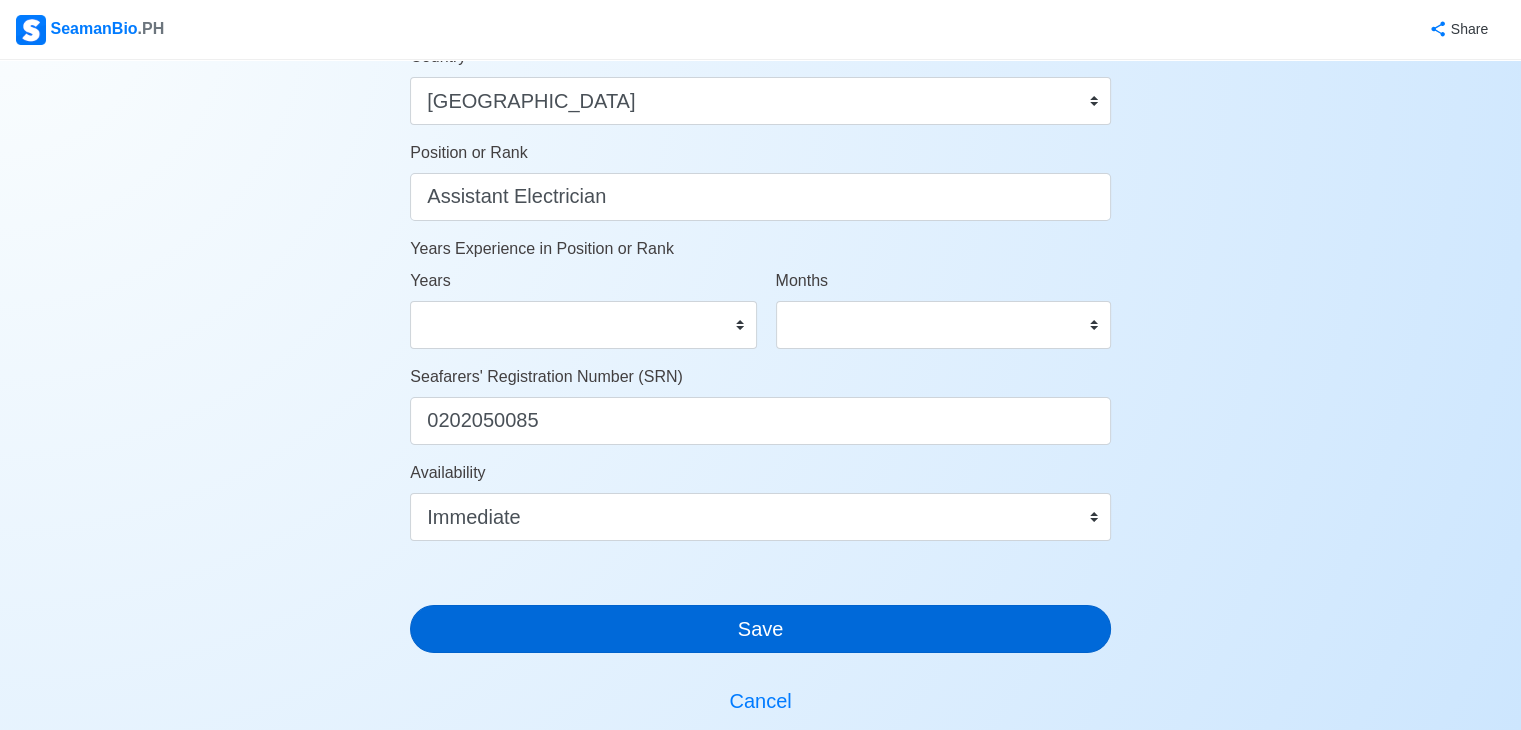 scroll, scrollTop: 932, scrollLeft: 0, axis: vertical 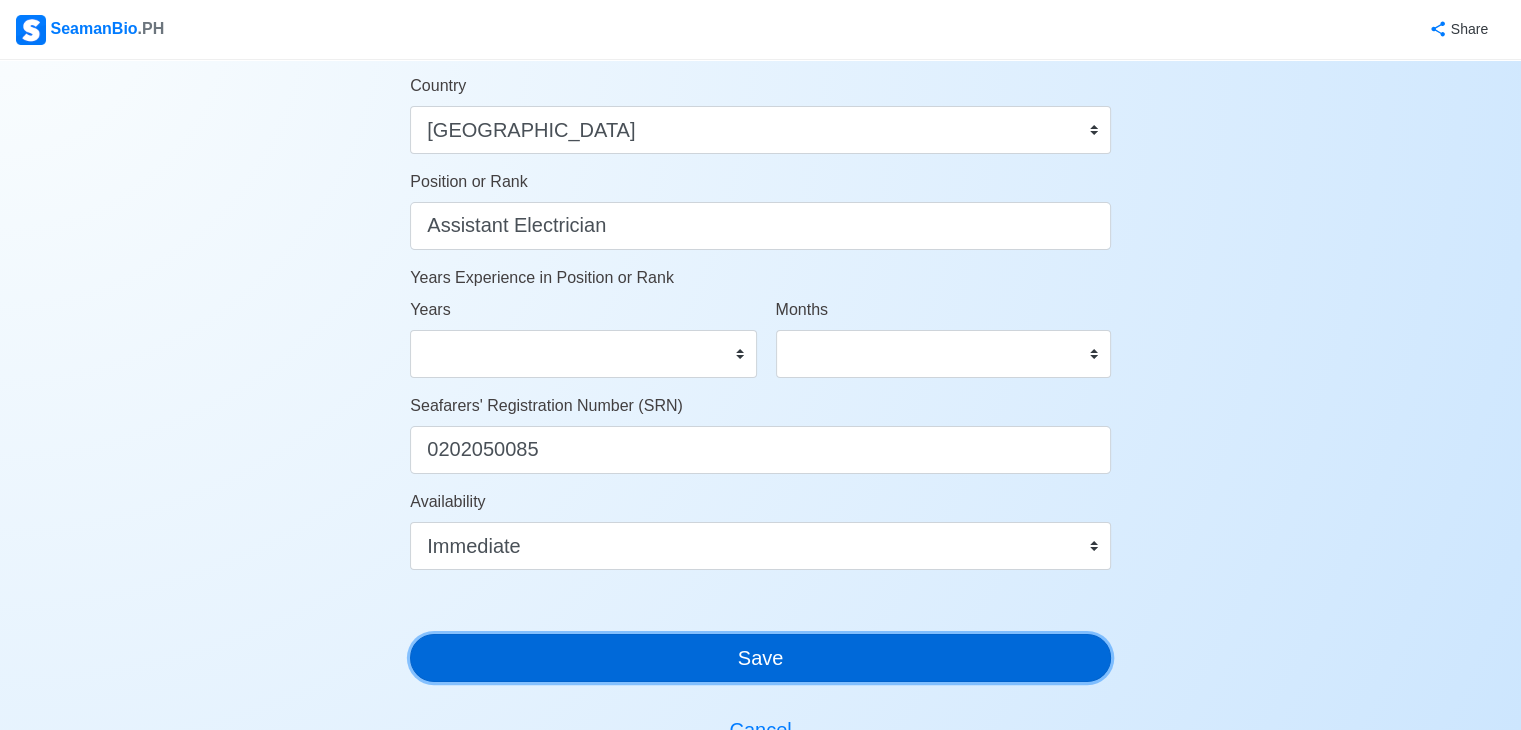 click on "Save" at bounding box center (760, 658) 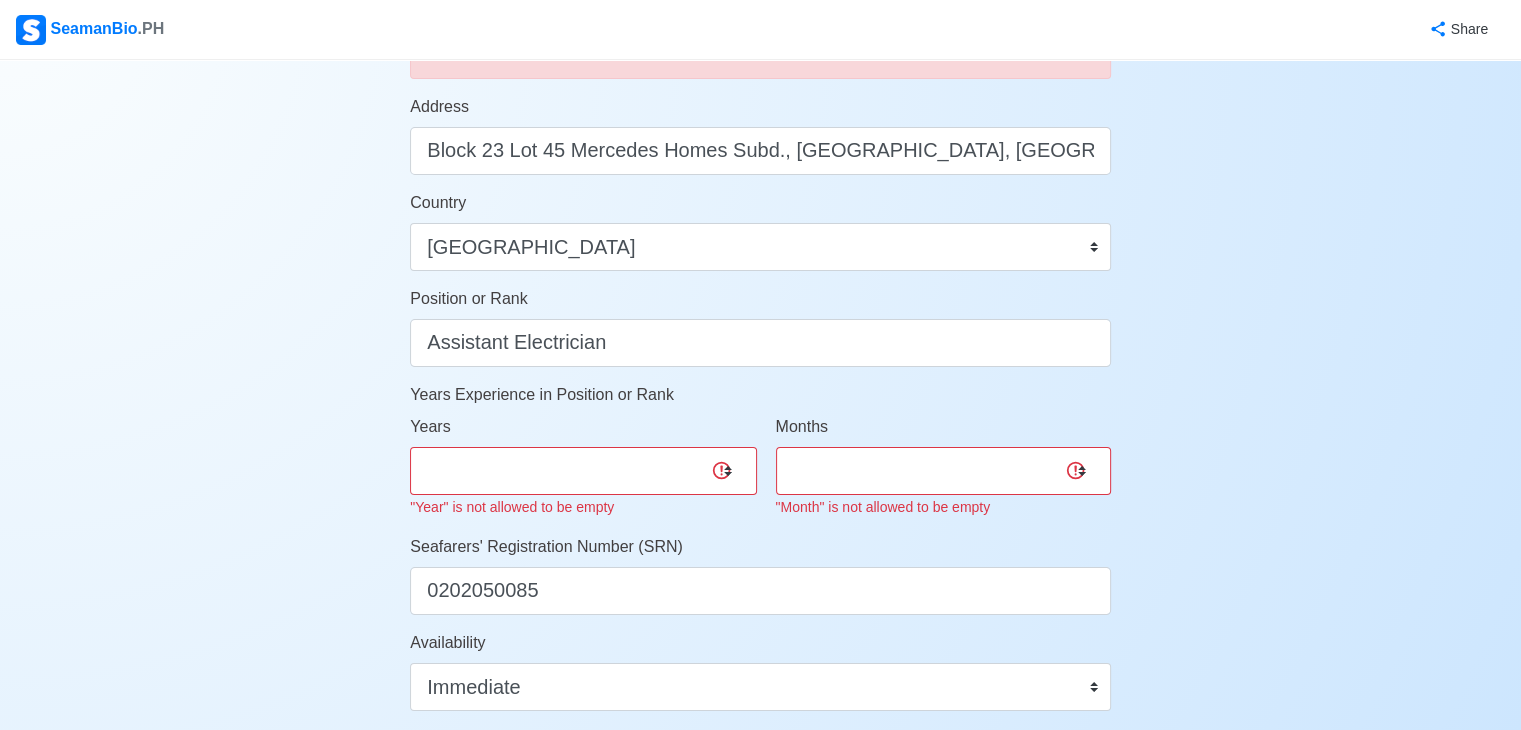 scroll, scrollTop: 813, scrollLeft: 0, axis: vertical 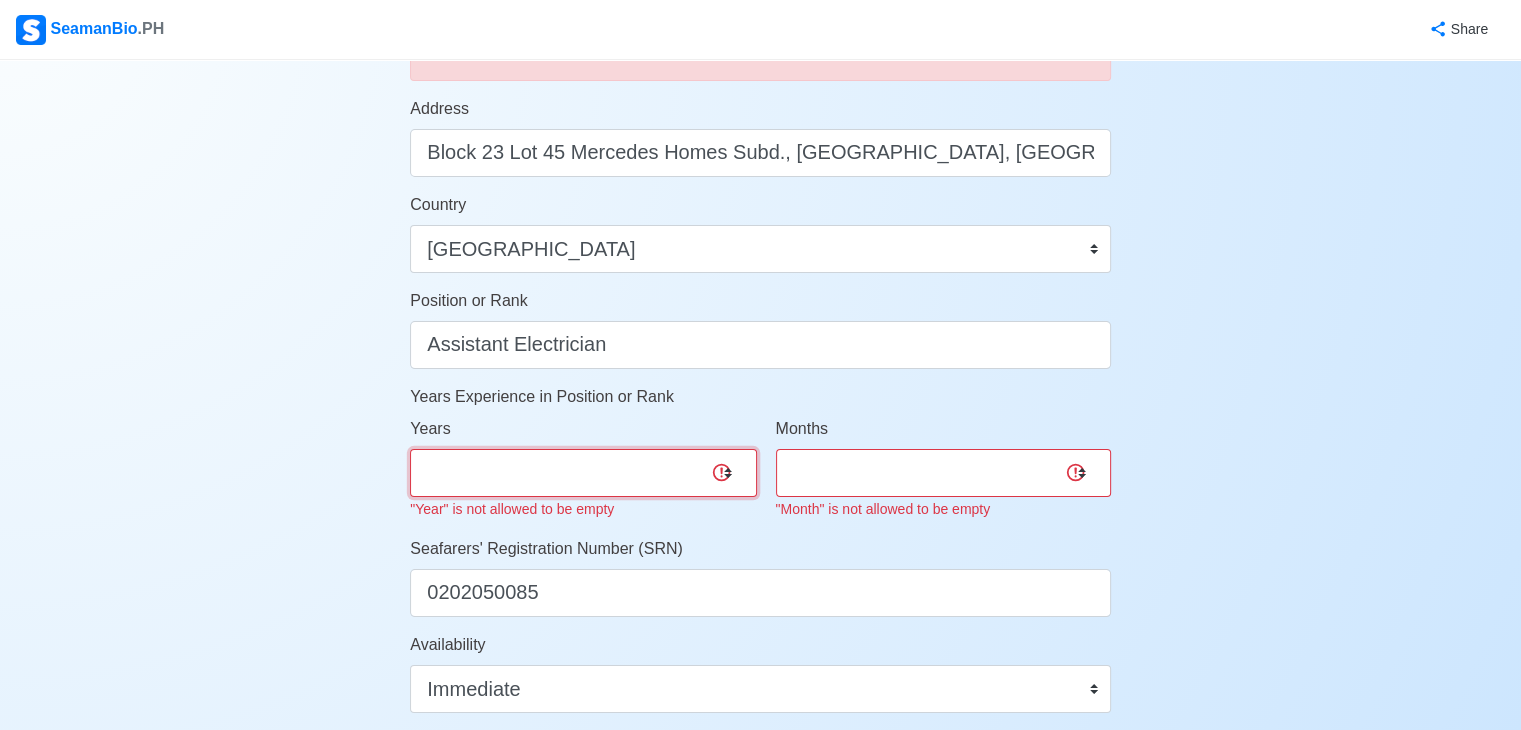 click on "0 1 2 3 4 5 6 7 8 9 10 11 12 13 14 15 16 17 18 19 20 21 22 23 24 25 26 27 28 29 30 31 32 33 34 35 36 37 38 39 40 41 42 43 44 45 46 47 48 49 50" at bounding box center (583, 473) 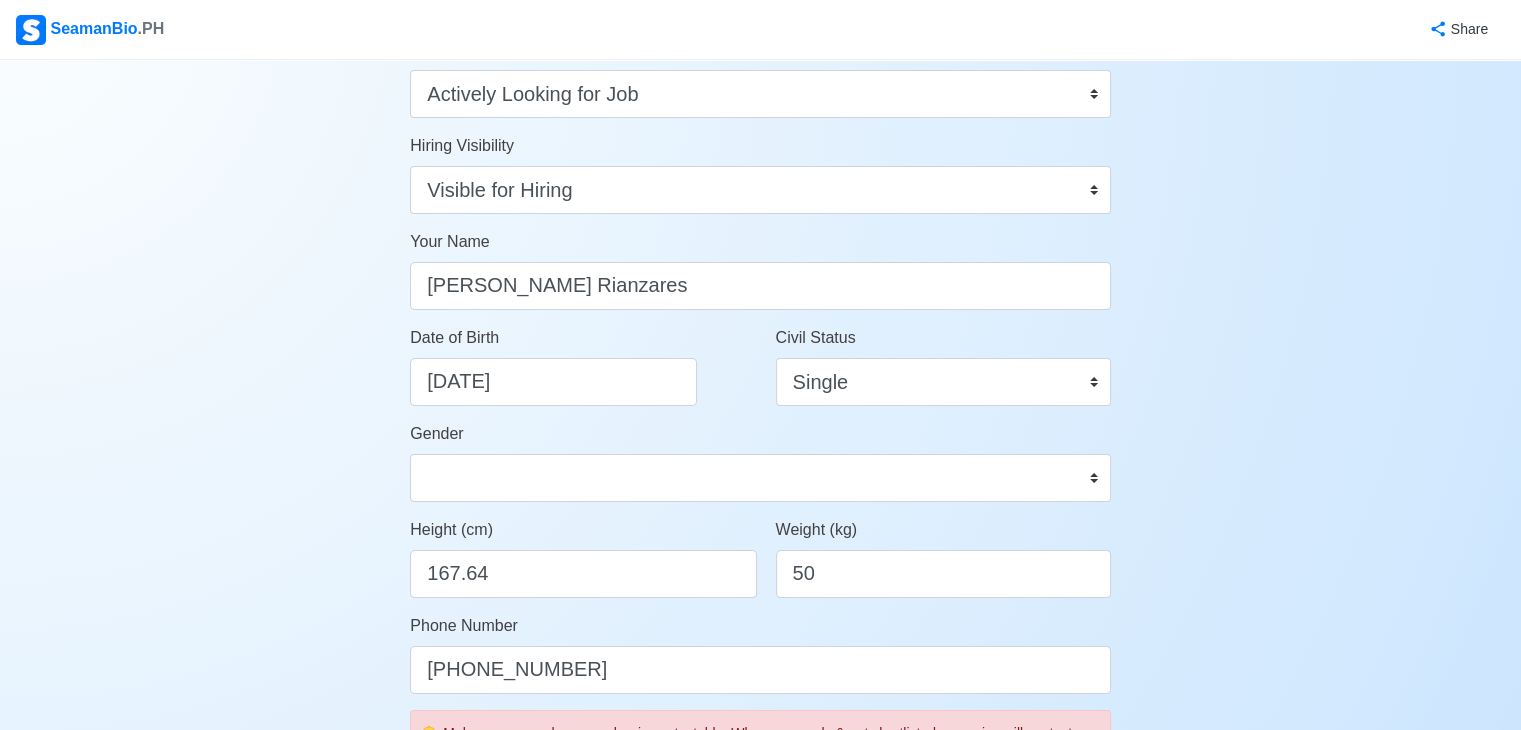 scroll, scrollTop: 0, scrollLeft: 0, axis: both 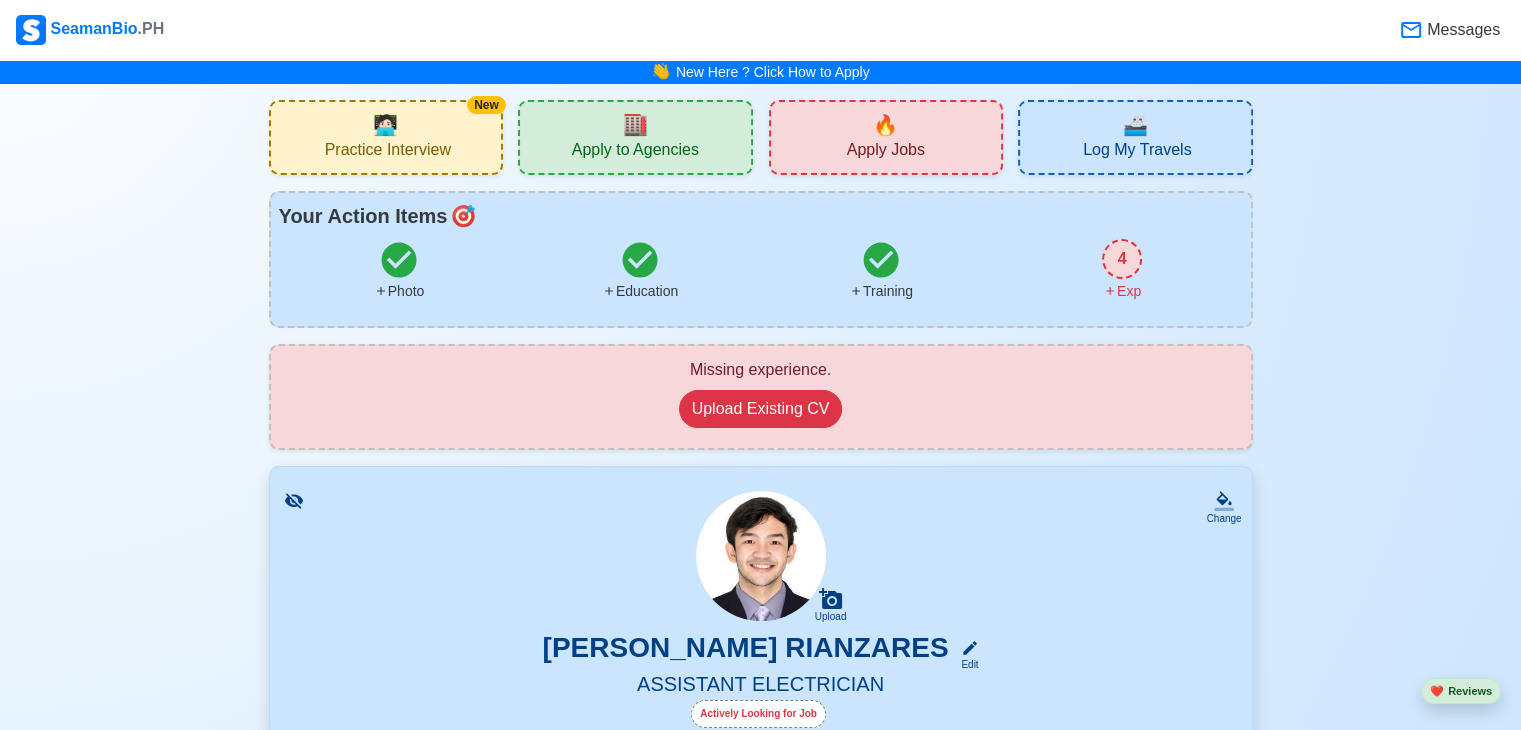 click 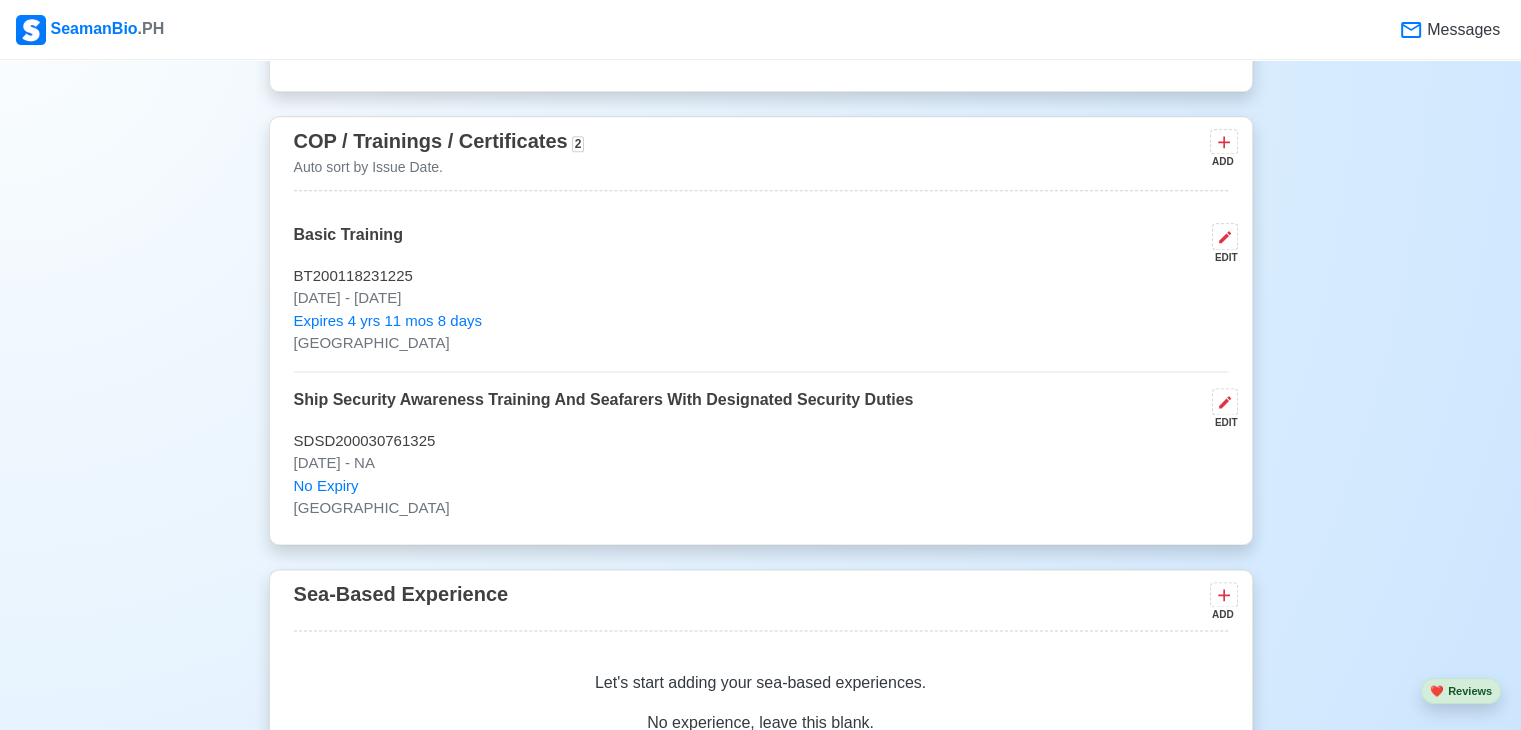 scroll, scrollTop: 2559, scrollLeft: 0, axis: vertical 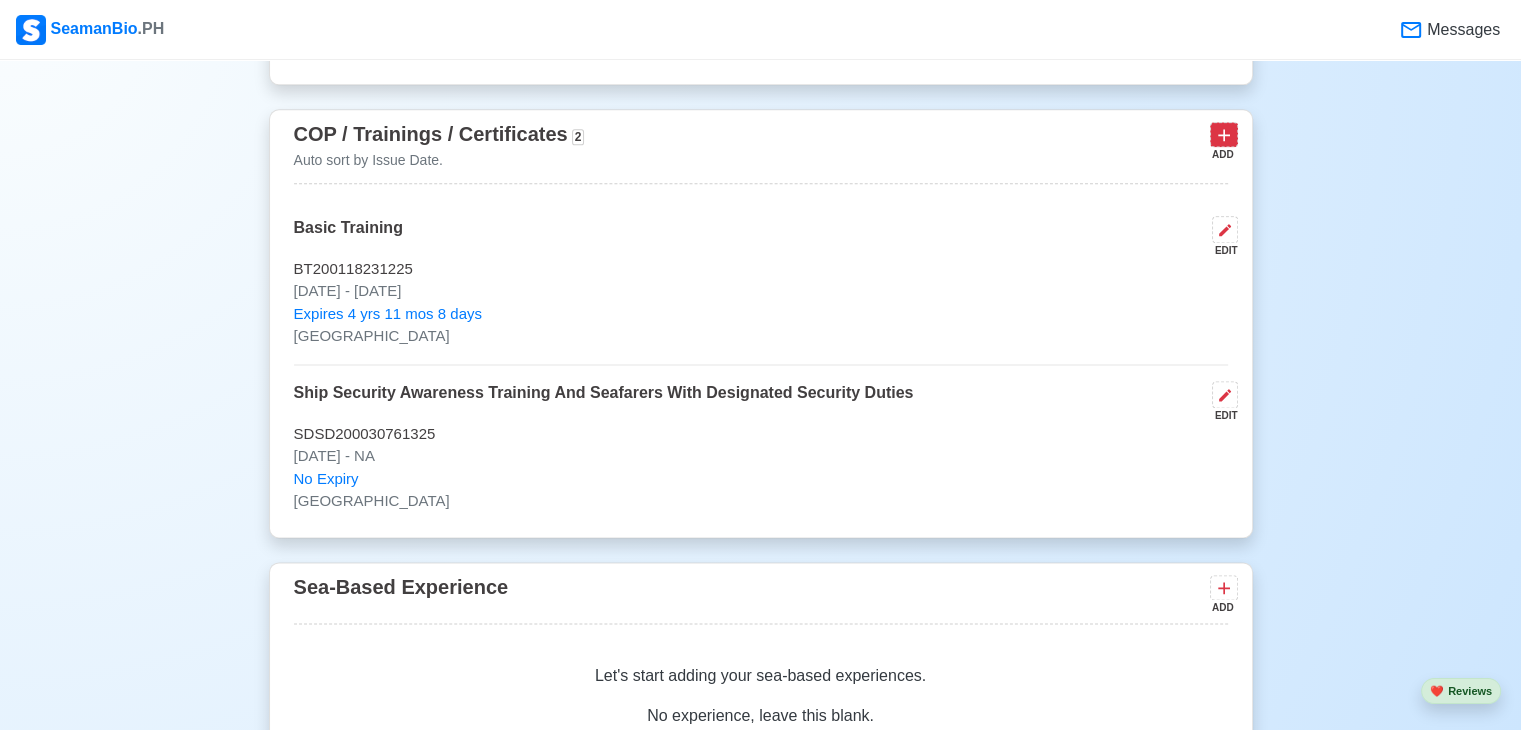 click 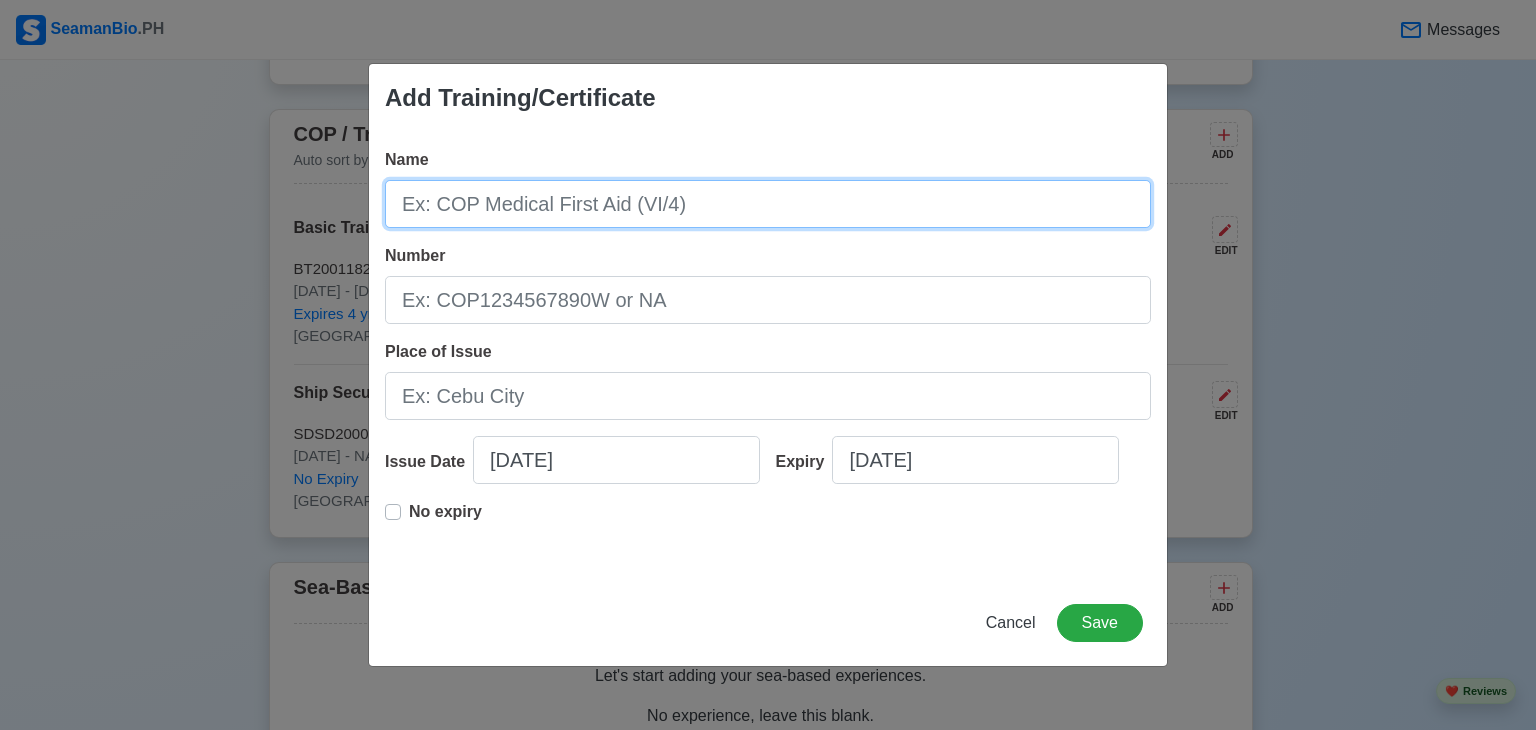 click on "Name" at bounding box center [768, 204] 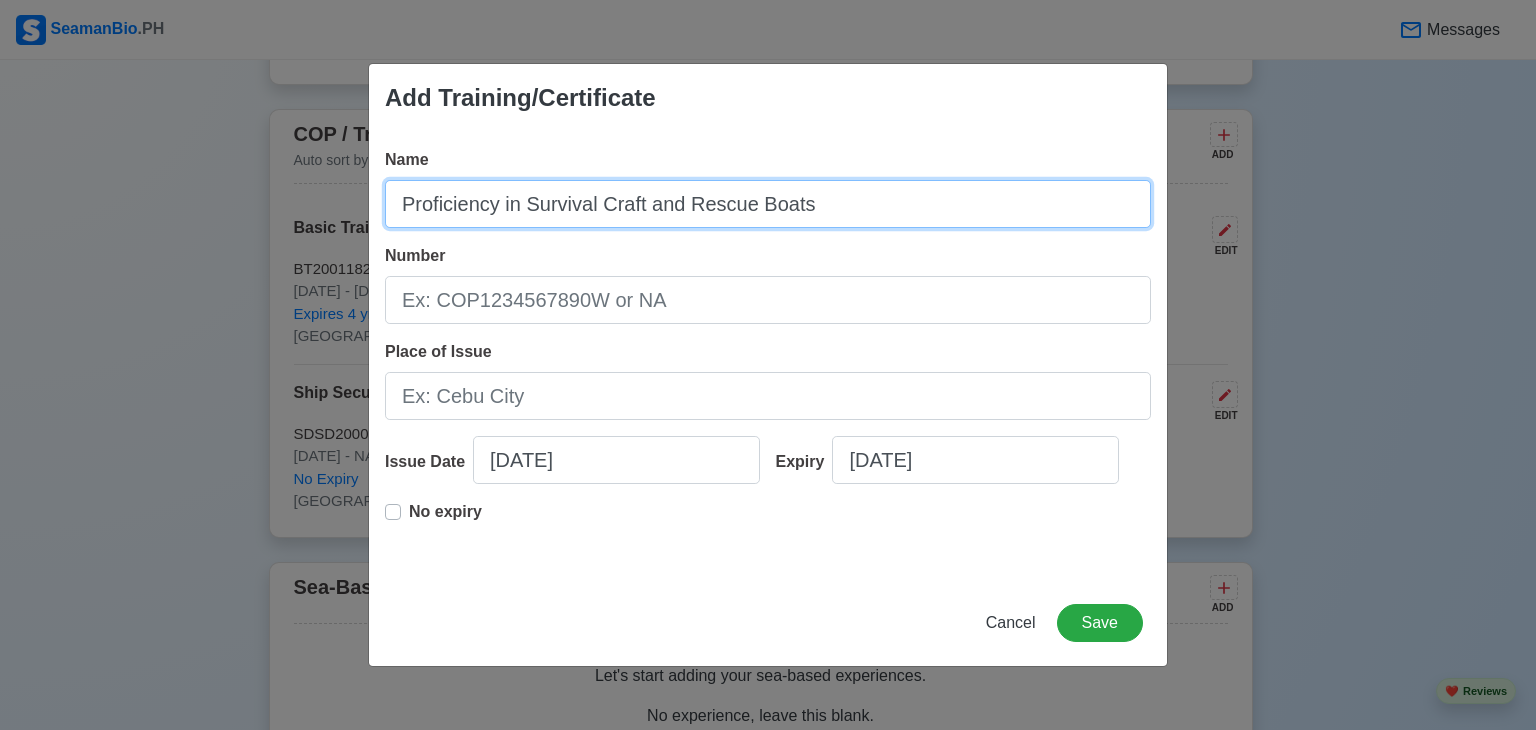 drag, startPoint x: 517, startPoint y: 213, endPoint x: 257, endPoint y: 220, distance: 260.0942 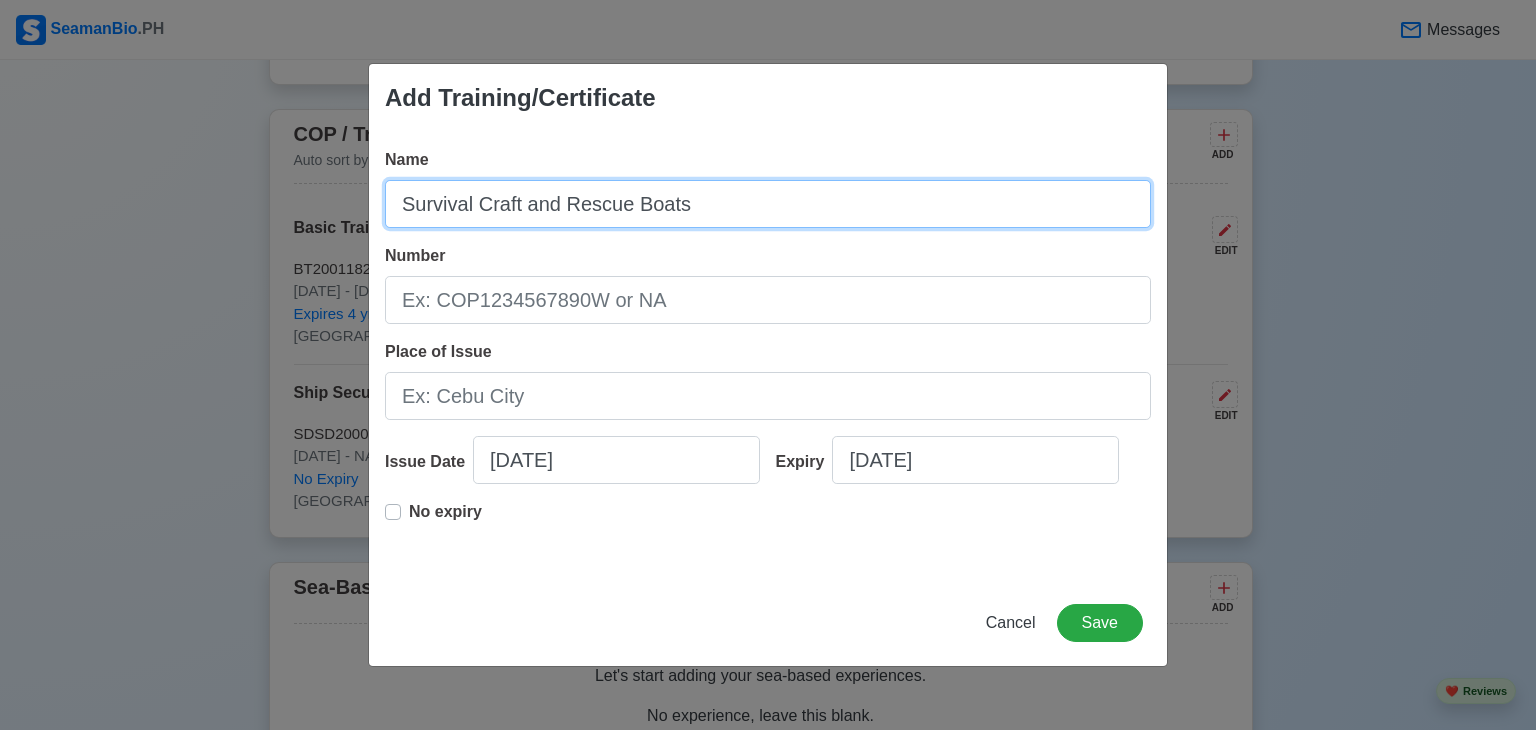 click on "Survival Craft and Rescue Boats" at bounding box center [768, 204] 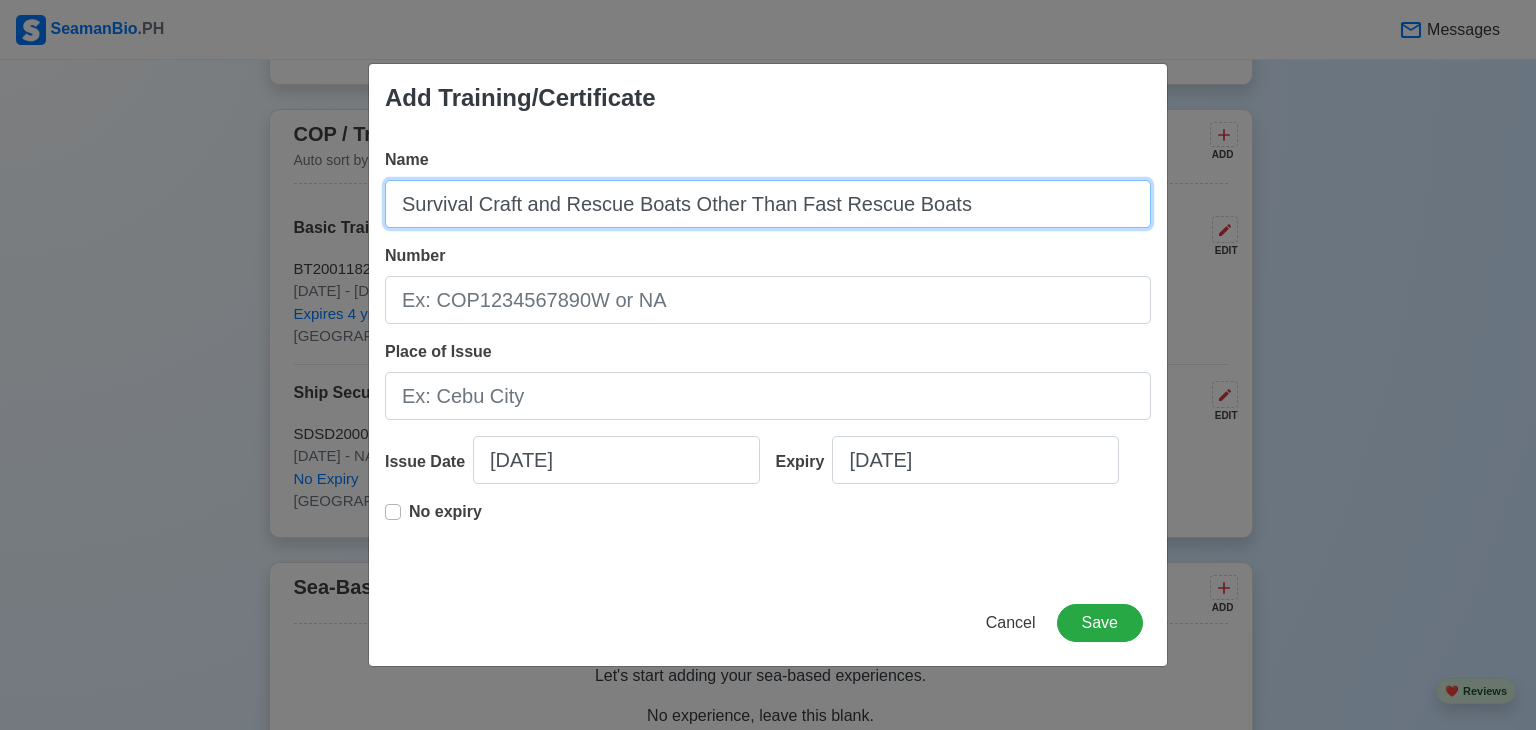 type on "Survival Craft and Rescue Boats Other Than Fast Rescue Boats" 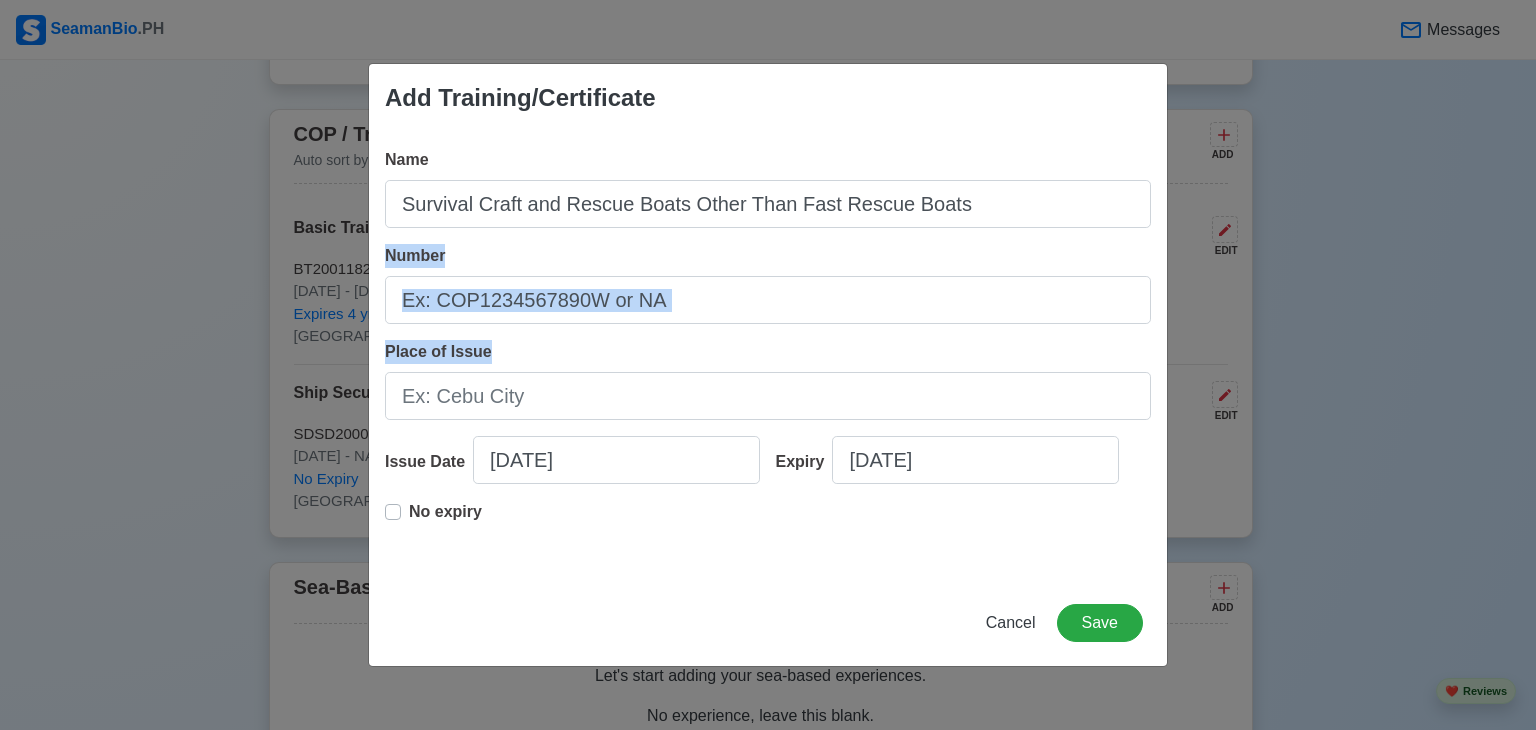drag, startPoint x: 731, startPoint y: 326, endPoint x: 728, endPoint y: 307, distance: 19.235384 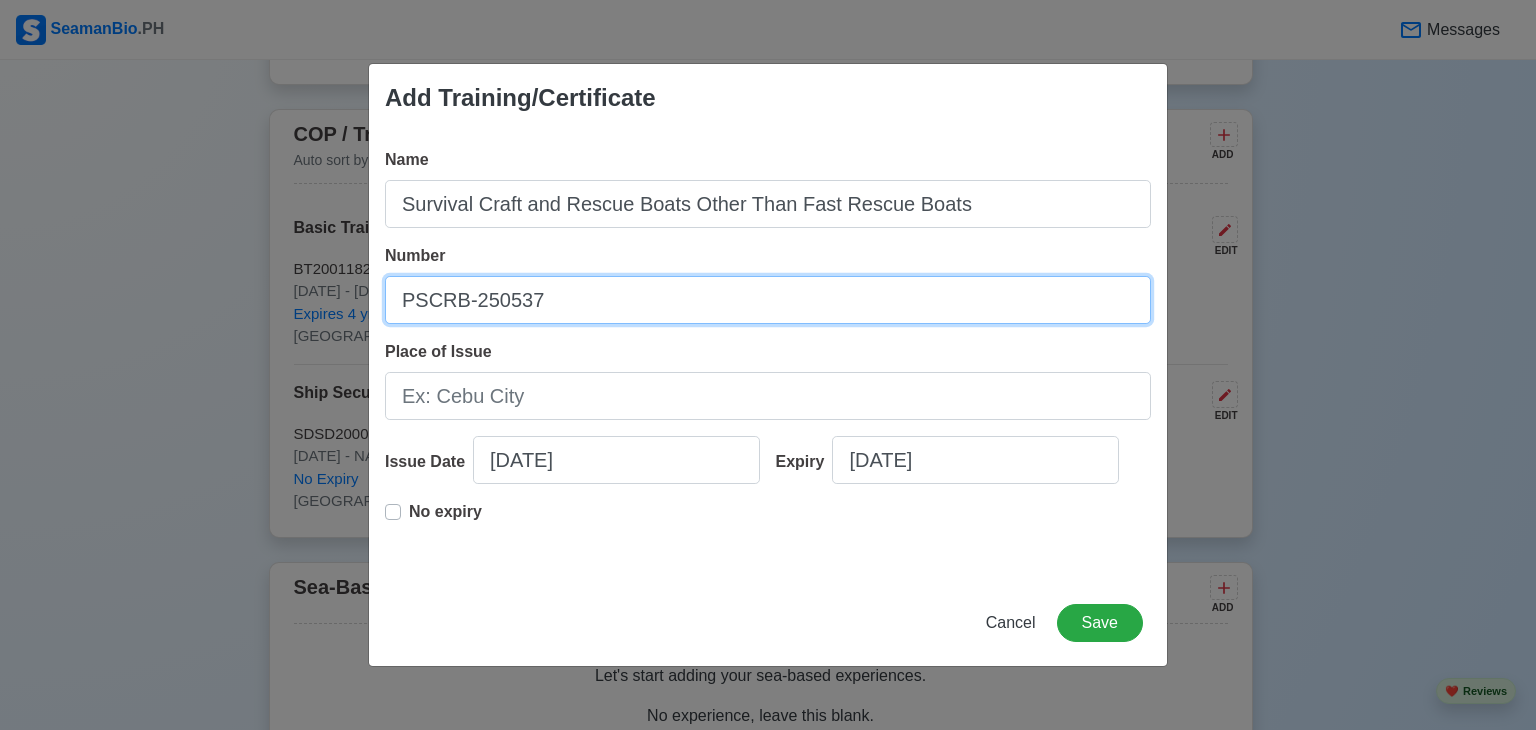 type on "PSCRB-250537" 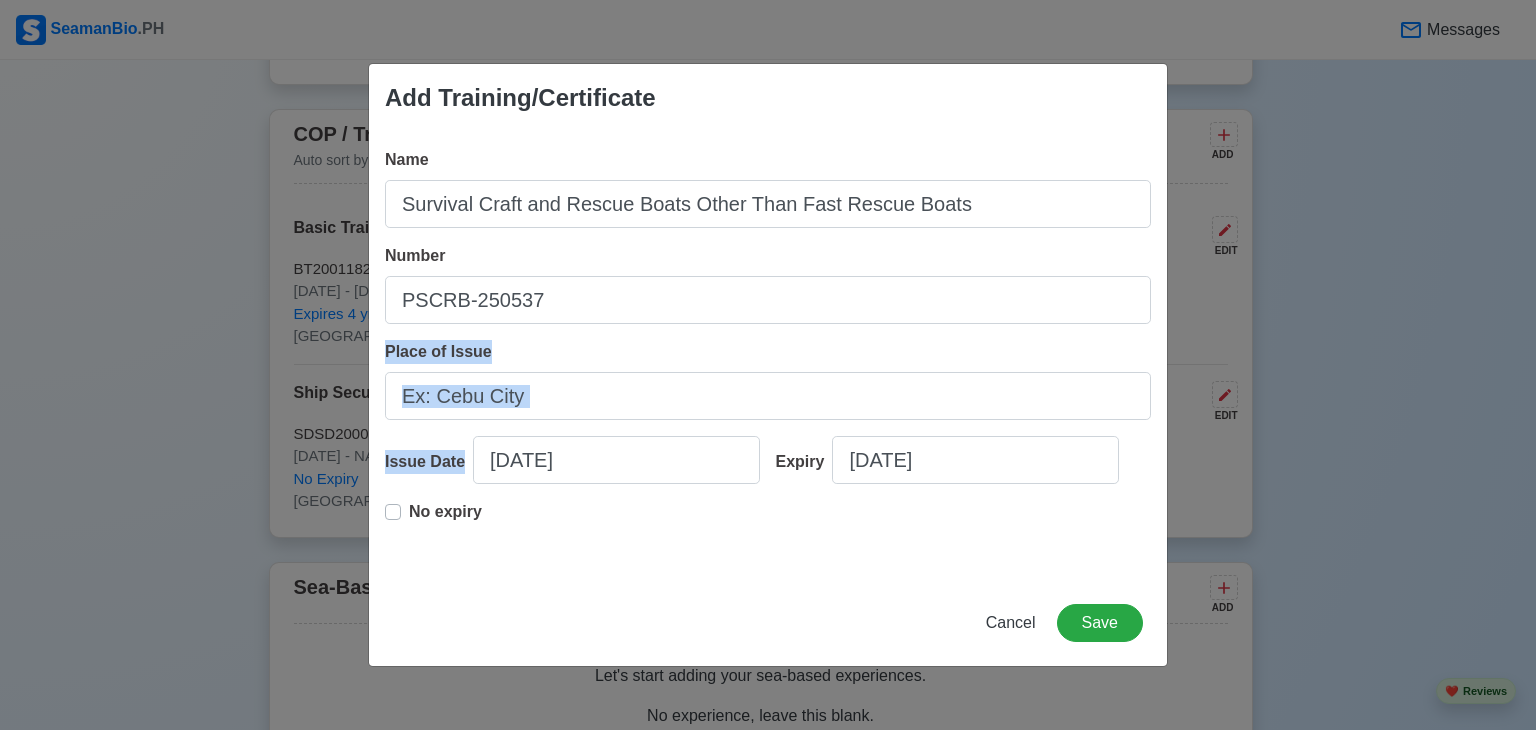 click on "Name Survival Craft and Rescue Boats Other Than Fast Rescue Boats Number PSCRB-250537 Place of Issue Issue Date [DATE] Expiry [DATE] No expiry" at bounding box center [768, 356] 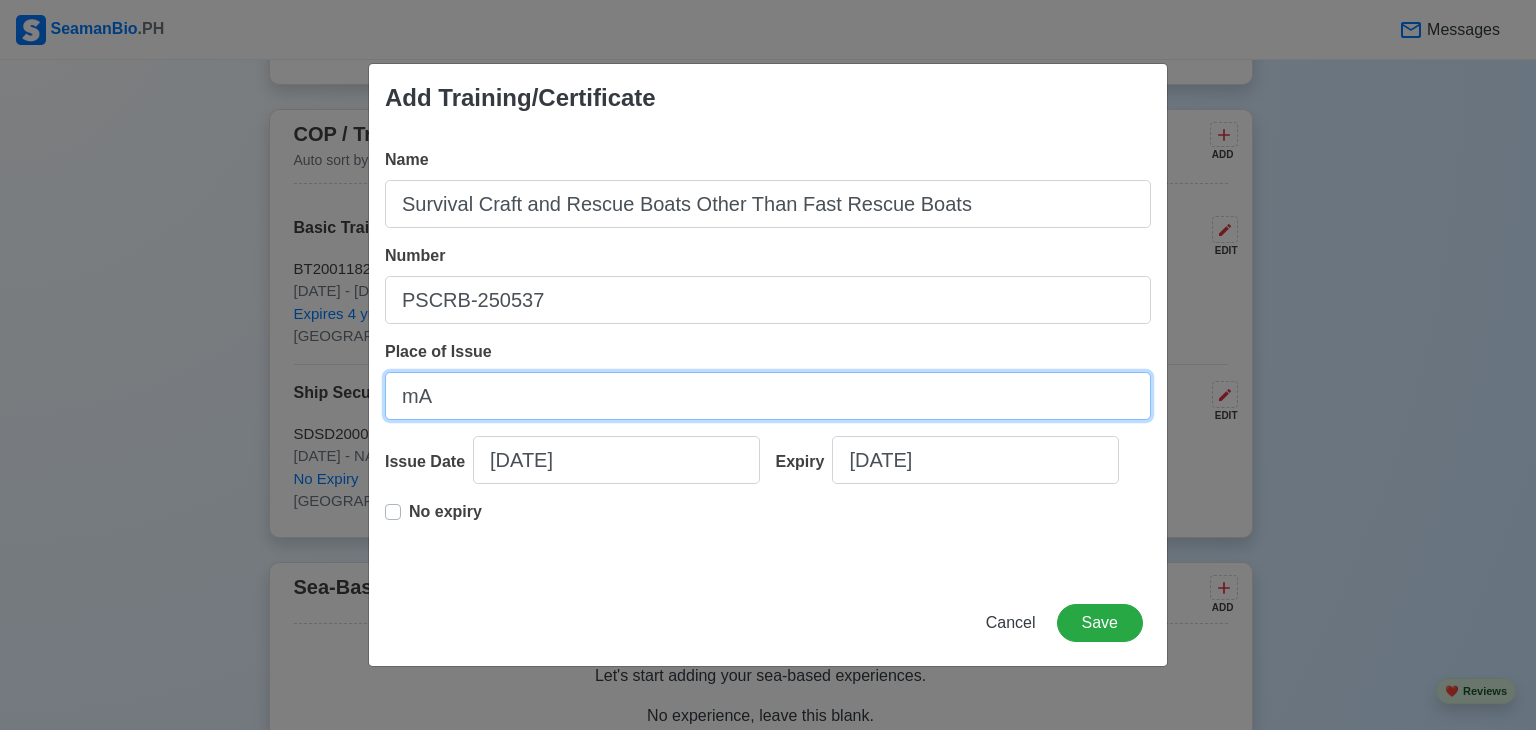 type on "m" 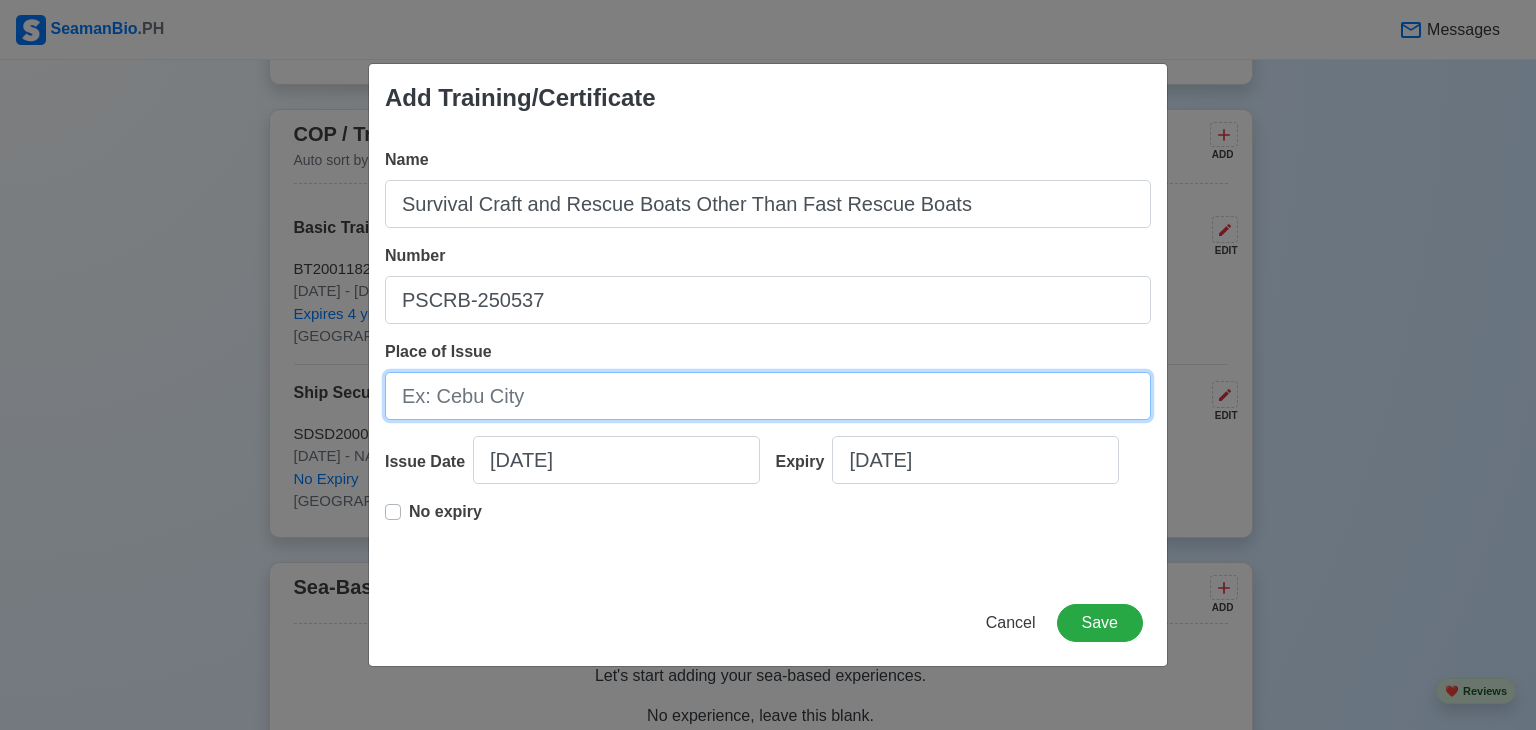 click on "Place of Issue" at bounding box center (768, 396) 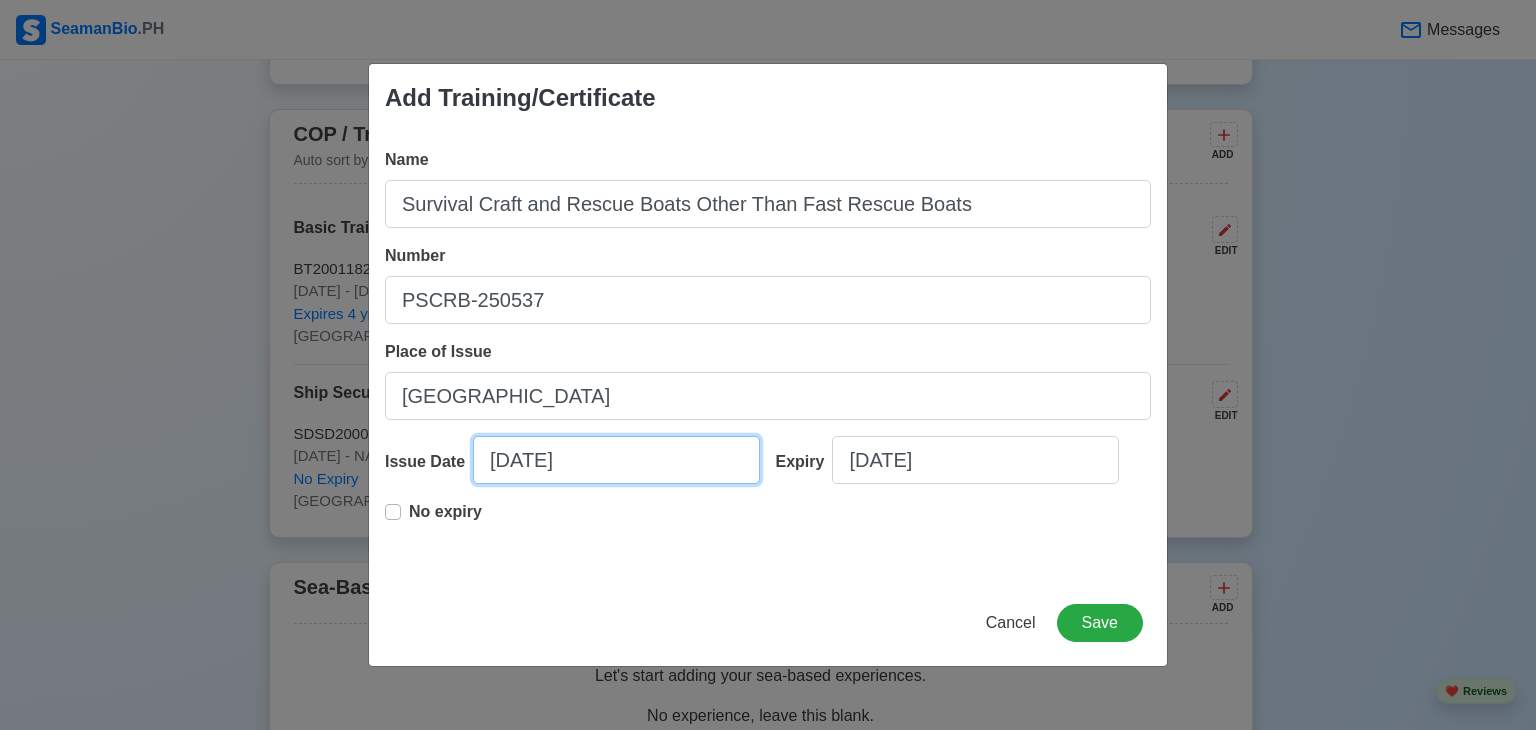click on "[DATE]" at bounding box center (616, 460) 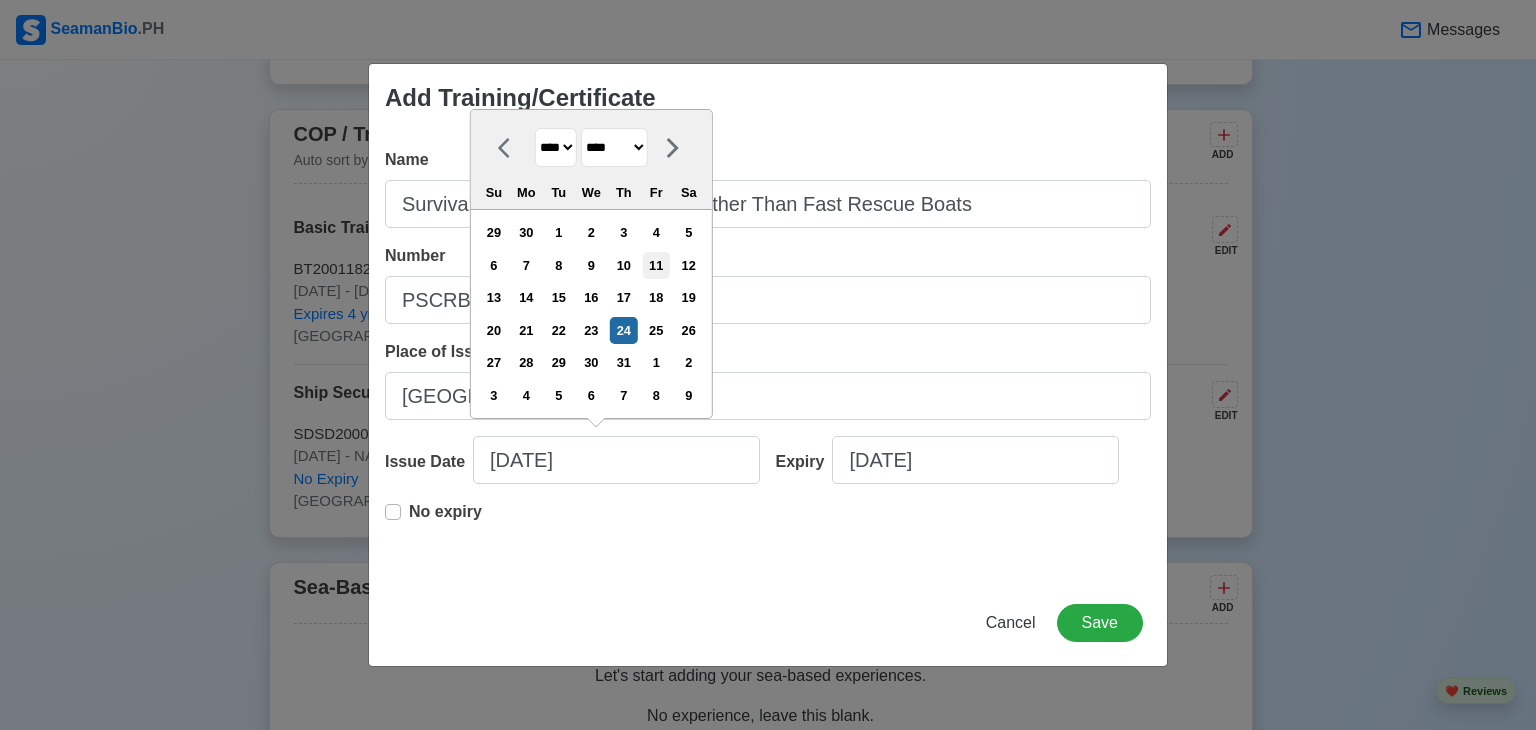click on "11" at bounding box center (656, 265) 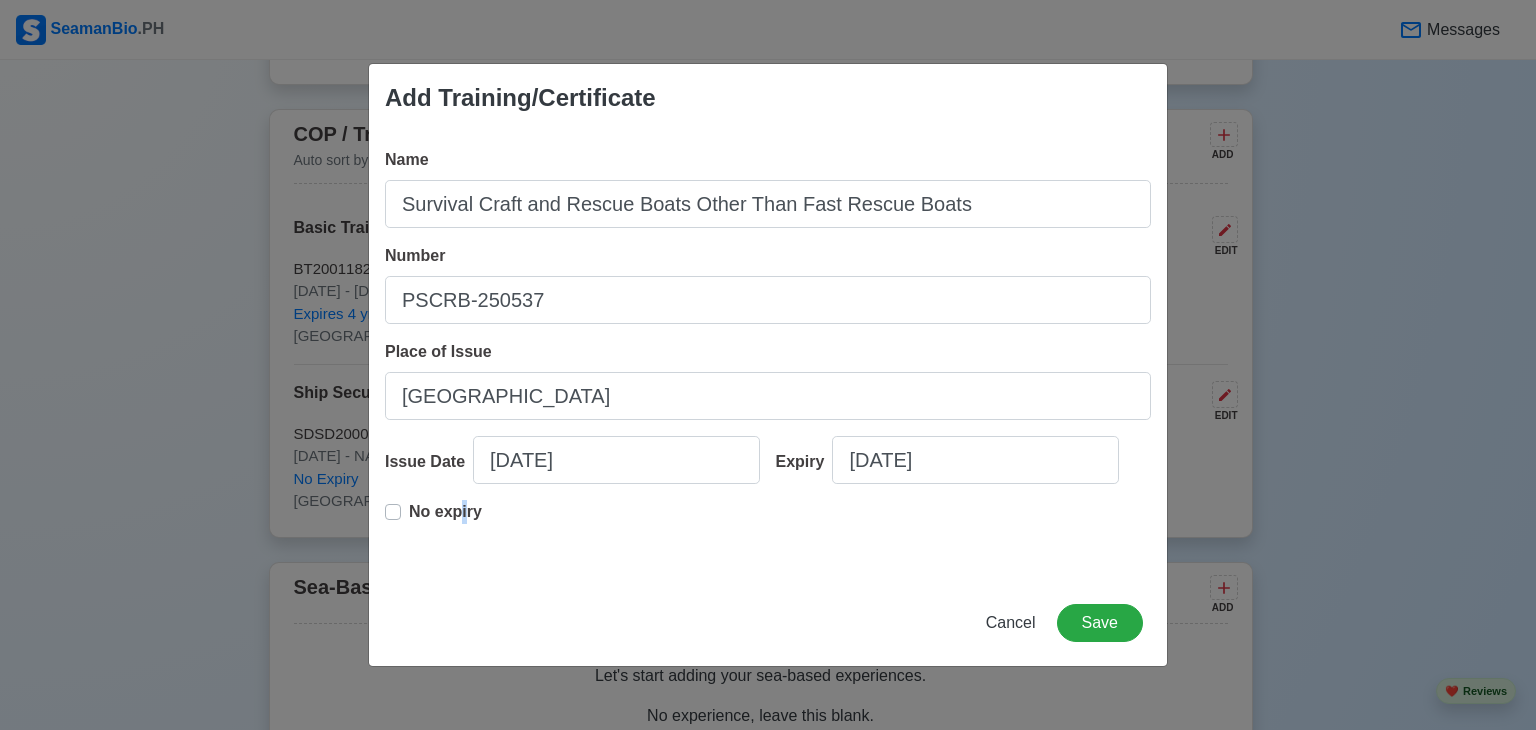 click on "No expiry" at bounding box center [445, 520] 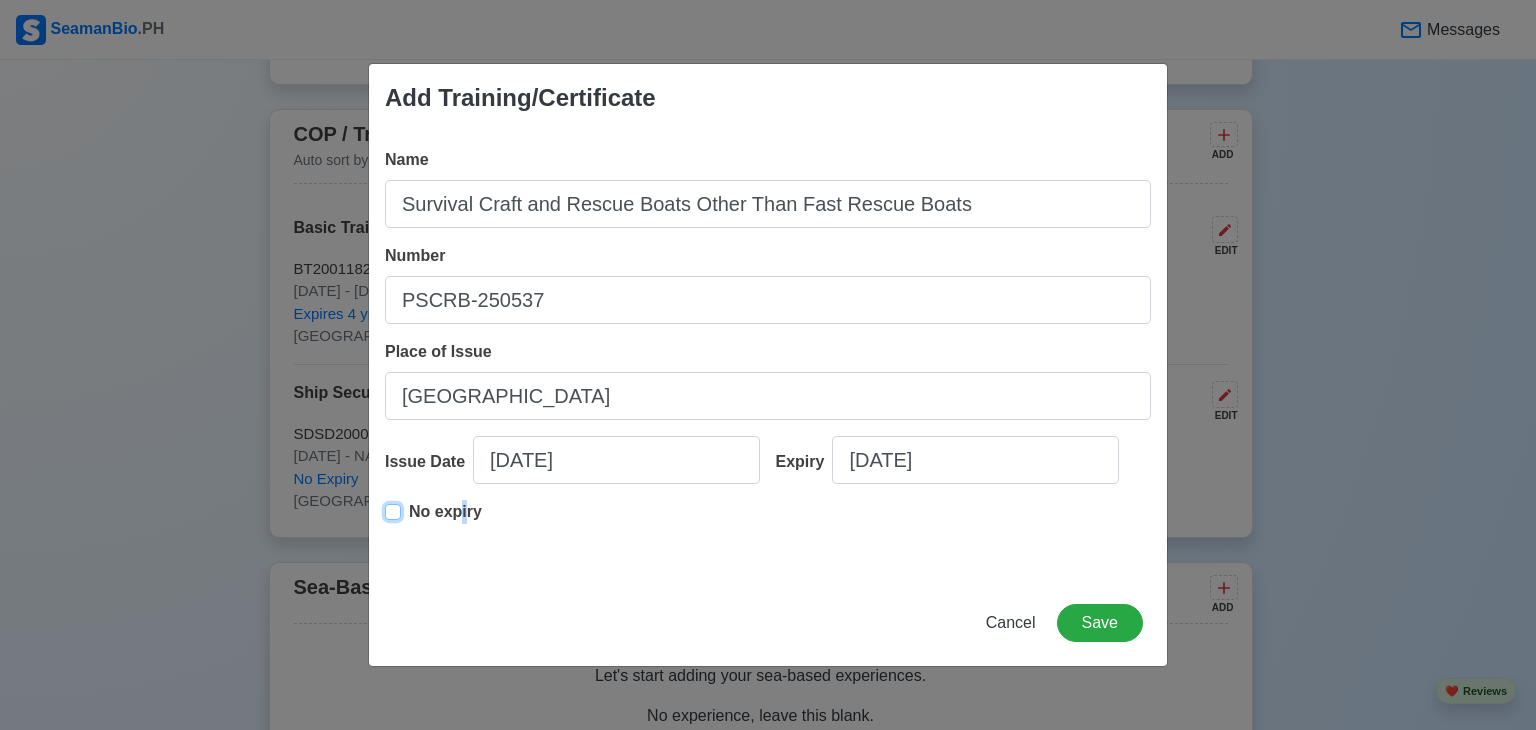 type on "[DATE]" 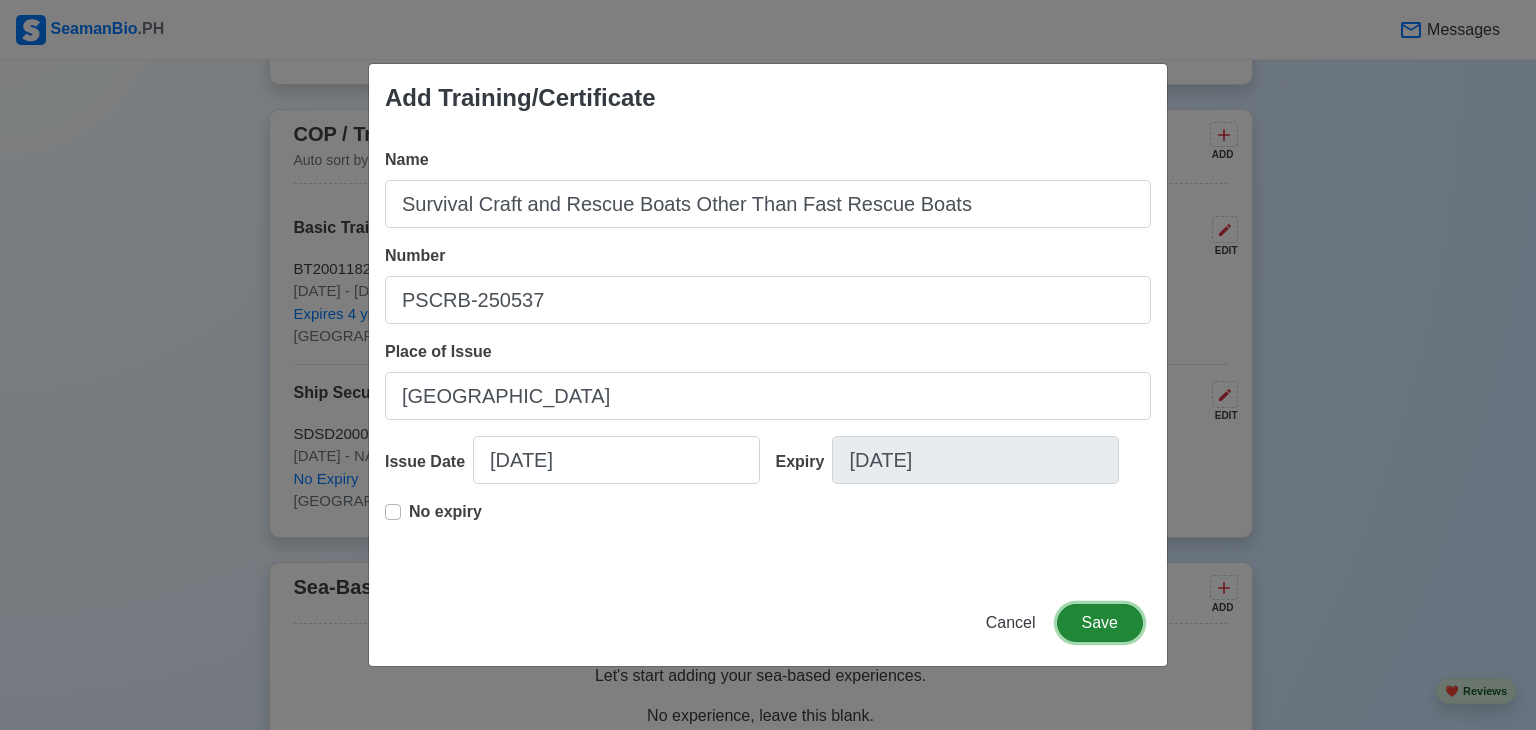 click on "Save" at bounding box center (1100, 623) 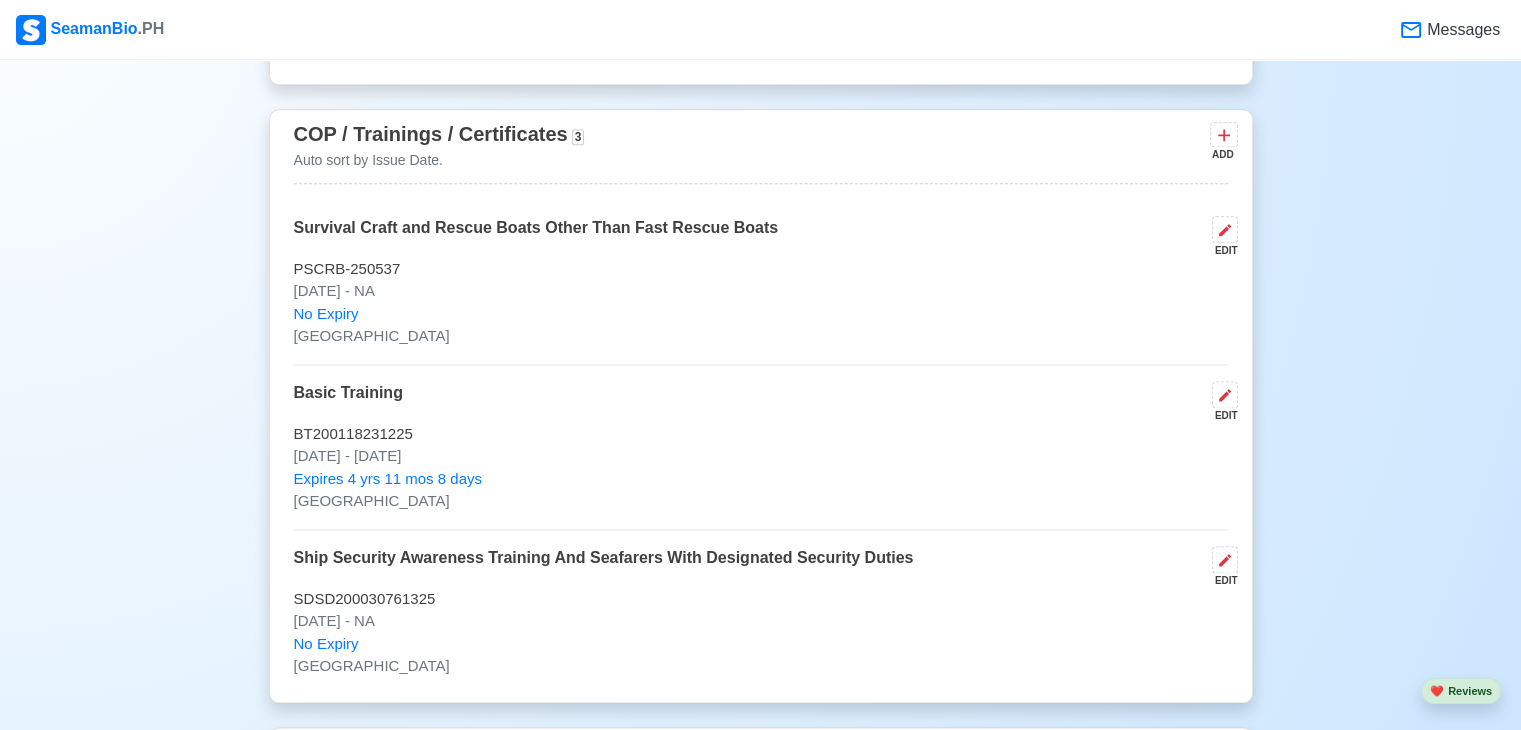 drag, startPoint x: 379, startPoint y: 379, endPoint x: 426, endPoint y: 268, distance: 120.54045 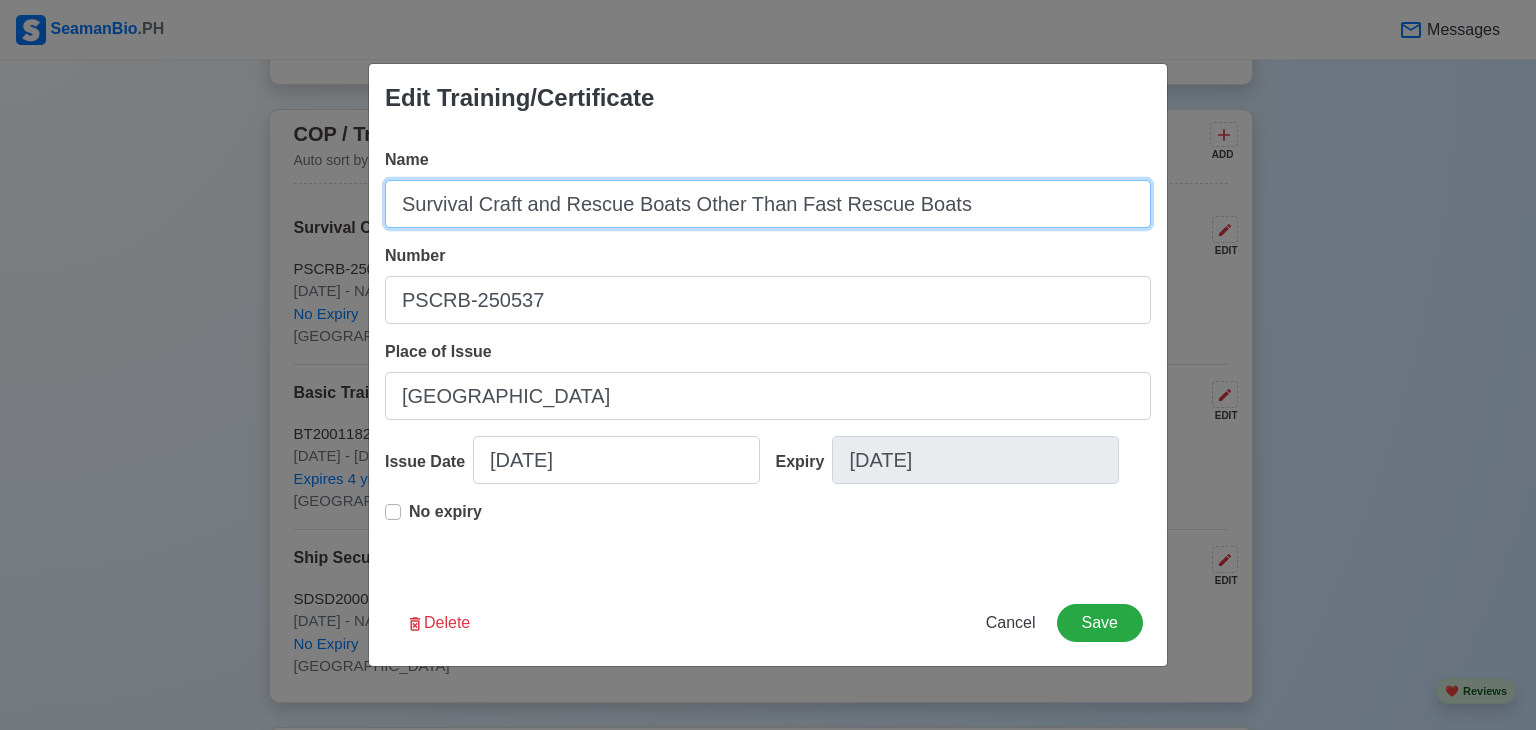 click on "Survival Craft and Rescue Boats Other Than Fast Rescue Boats" at bounding box center (768, 204) 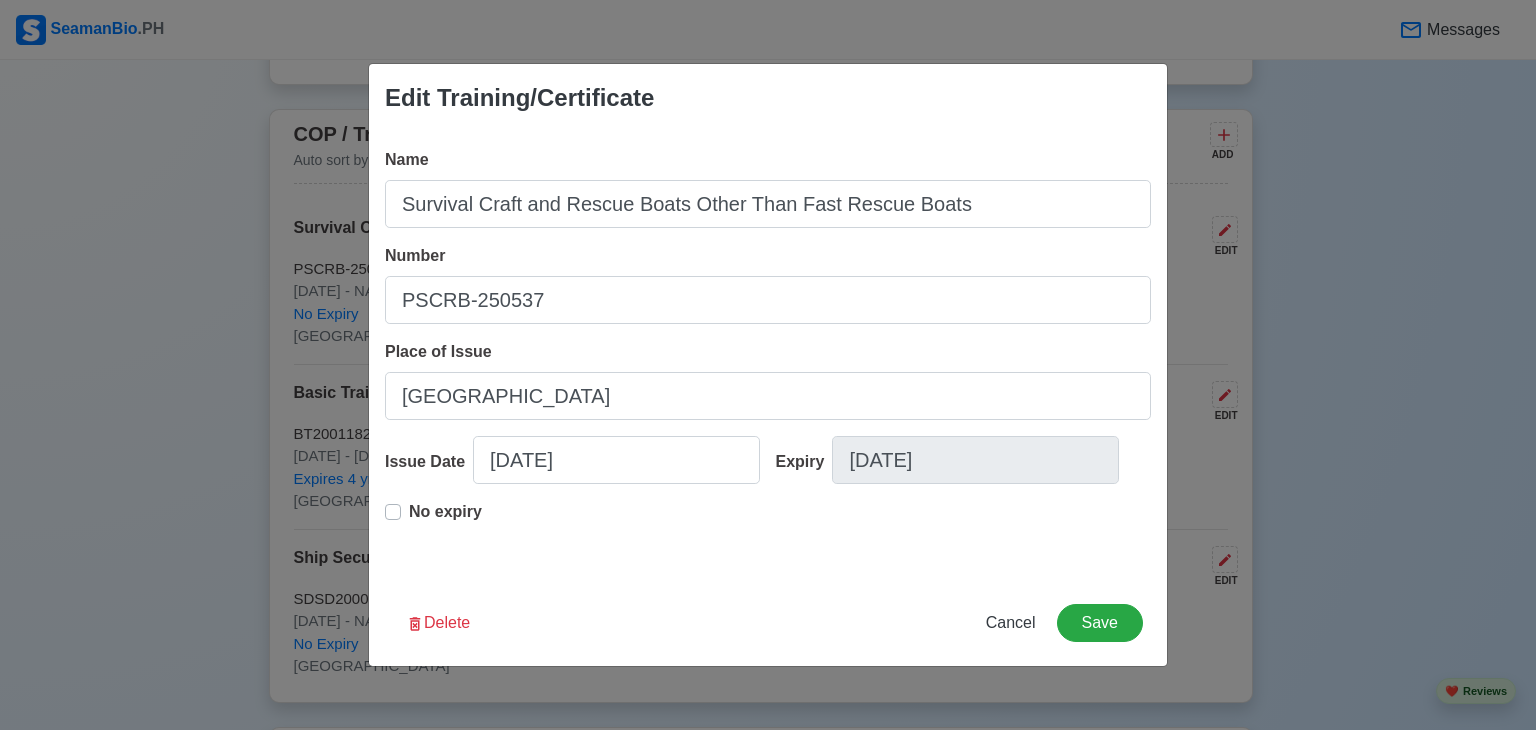 click on "Edit Training/Certificate Name Survival Craft and Rescue Boats Other Than Fast Rescue Boats Number PSCRB-250537 Place of Issue [GEOGRAPHIC_DATA] City Issue Date [DATE] Expiry [DATE] No expiry  Delete Cancel Save" at bounding box center (768, 365) 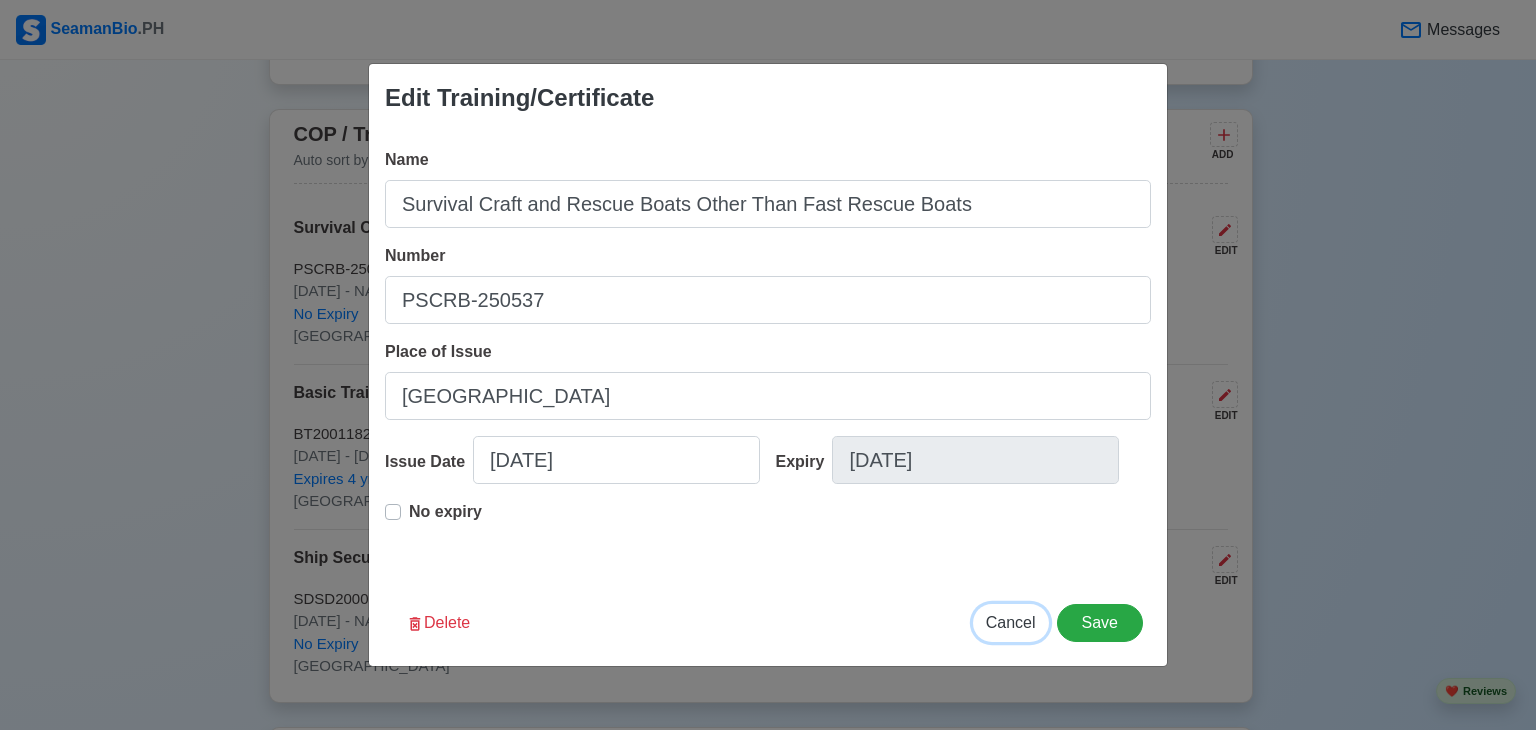 click on "Cancel" at bounding box center (1011, 622) 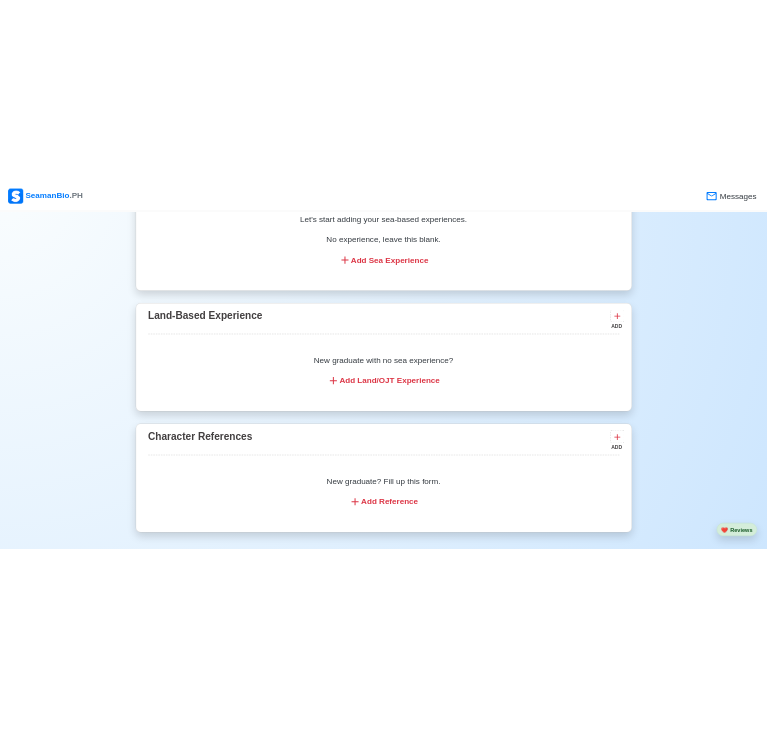 scroll, scrollTop: 3324, scrollLeft: 0, axis: vertical 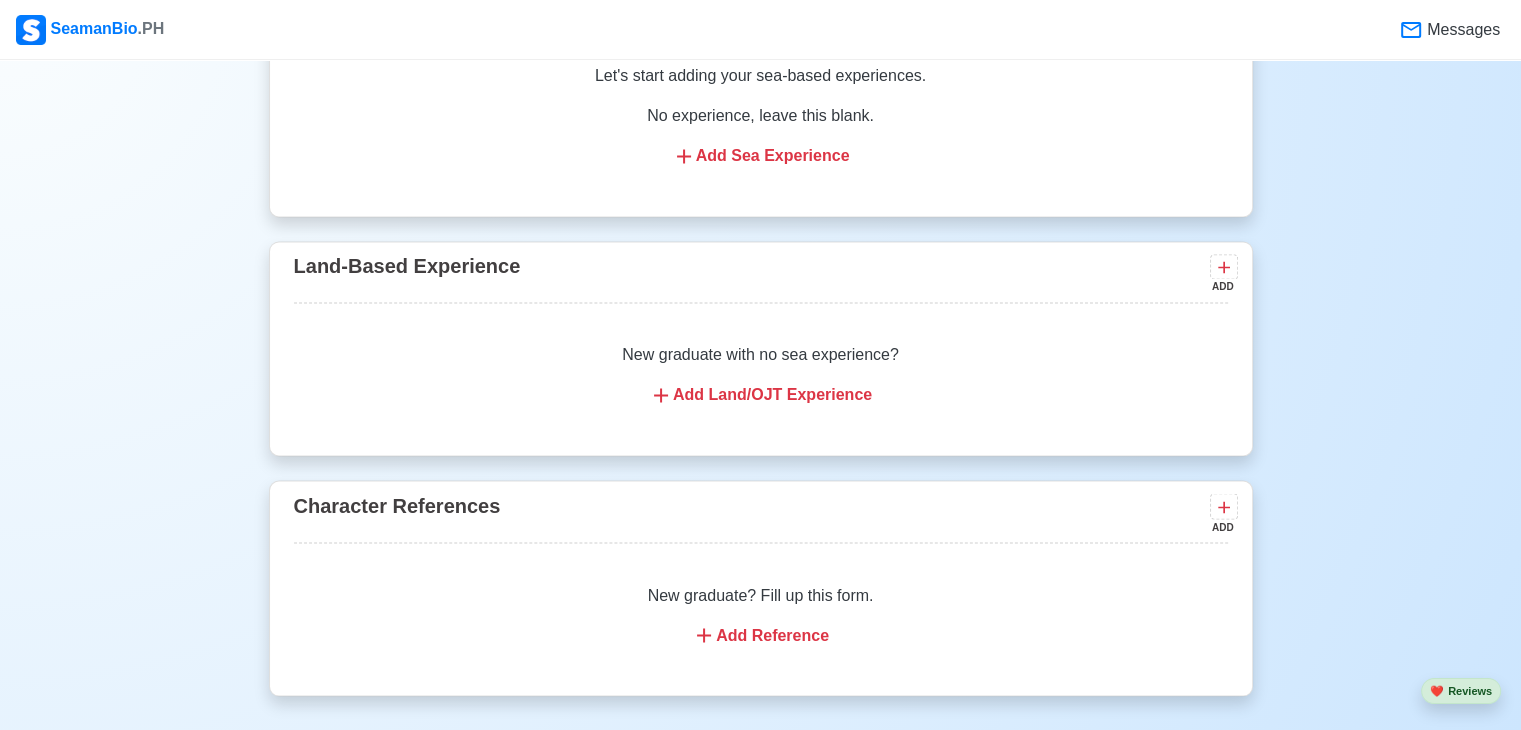 click on "New graduate with no sea experience?  Add Land/OJT Experience" at bounding box center [761, 375] 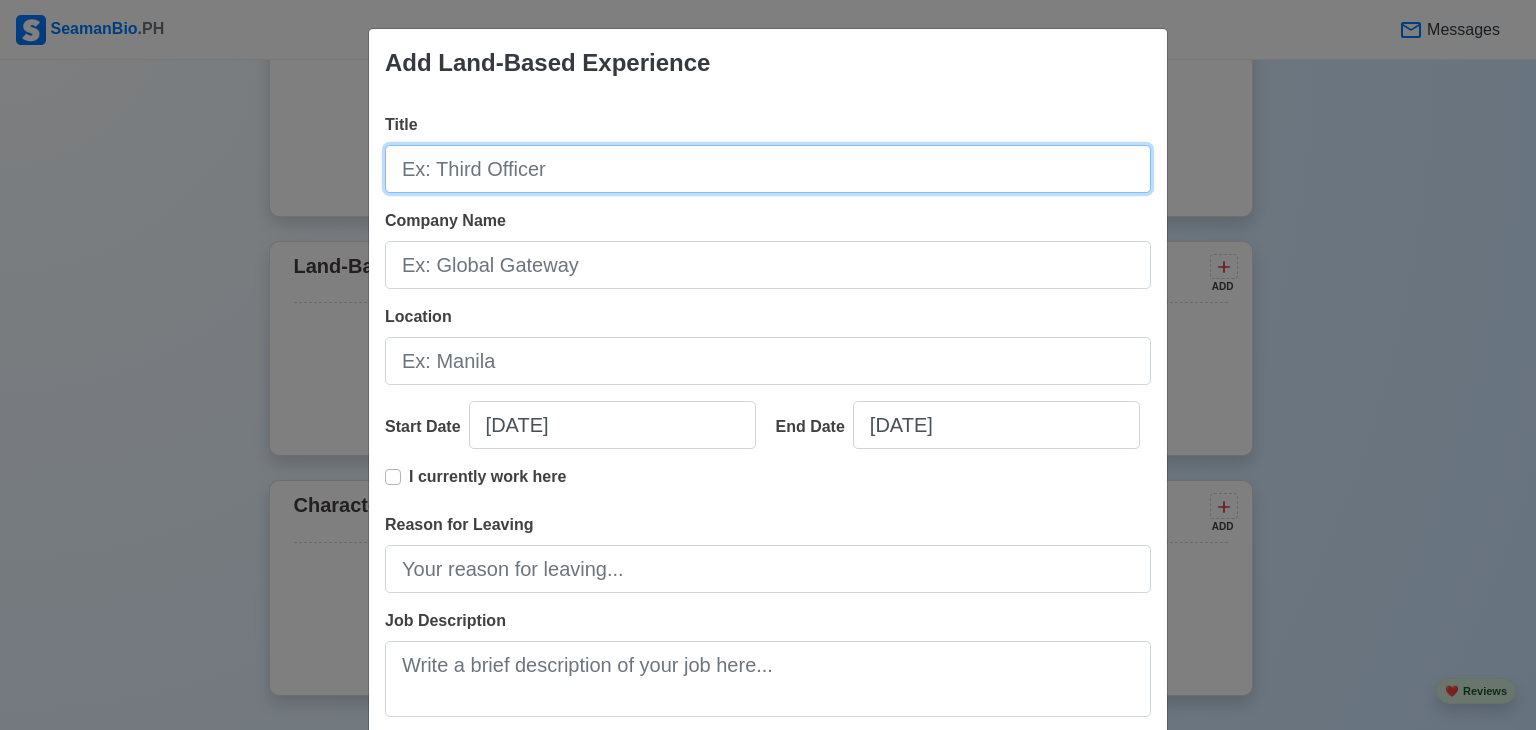 click on "Title" at bounding box center [768, 169] 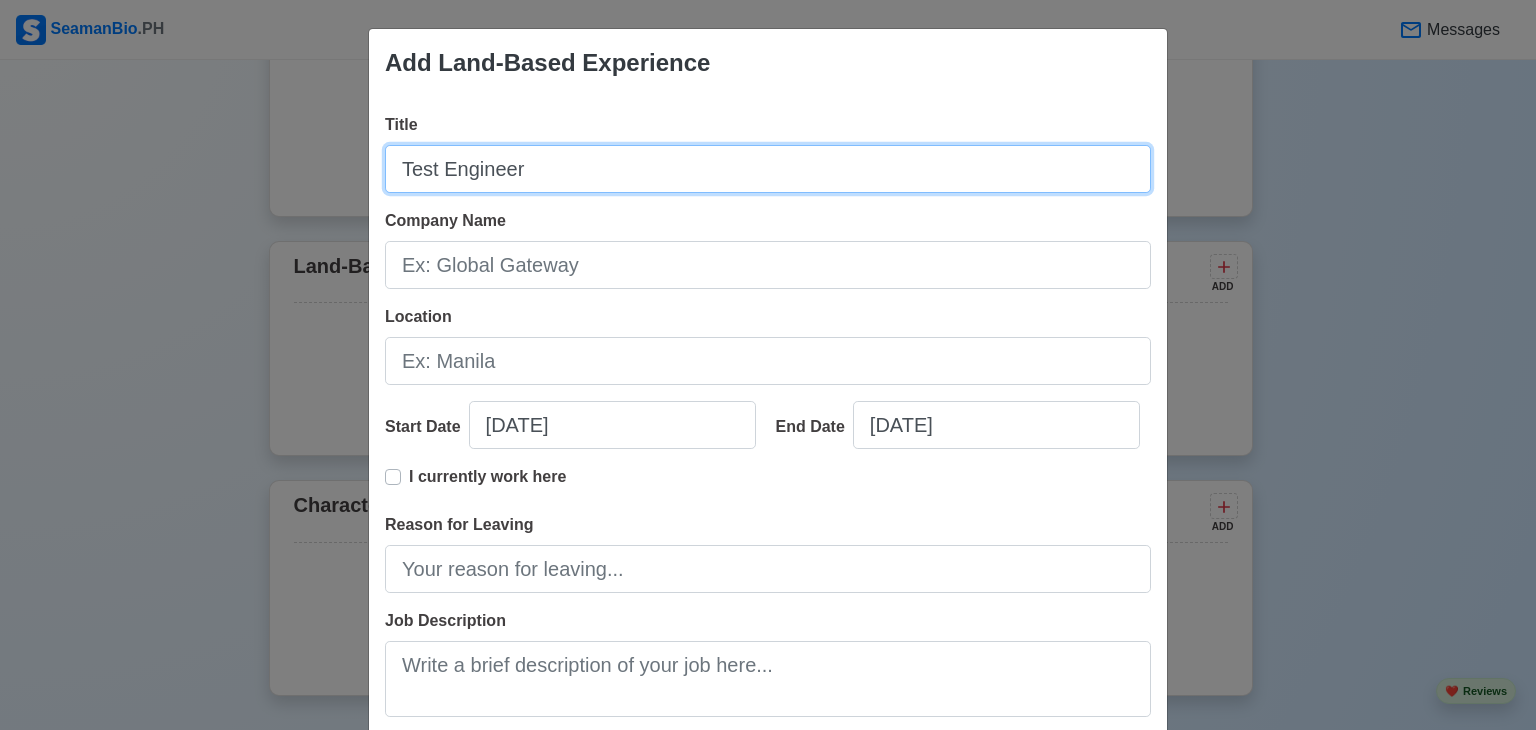 type on "Test Engineer" 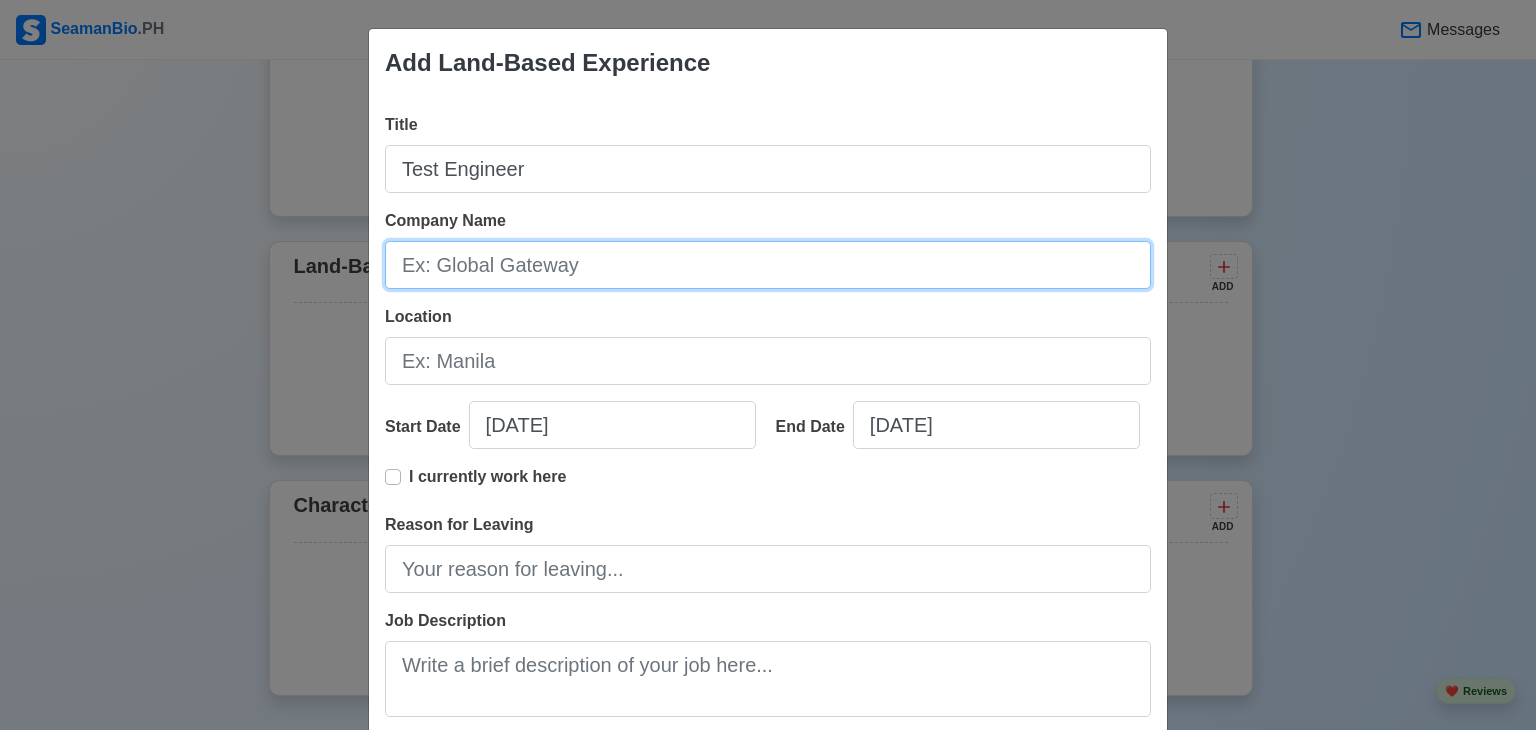 click on "Company Name" at bounding box center [768, 265] 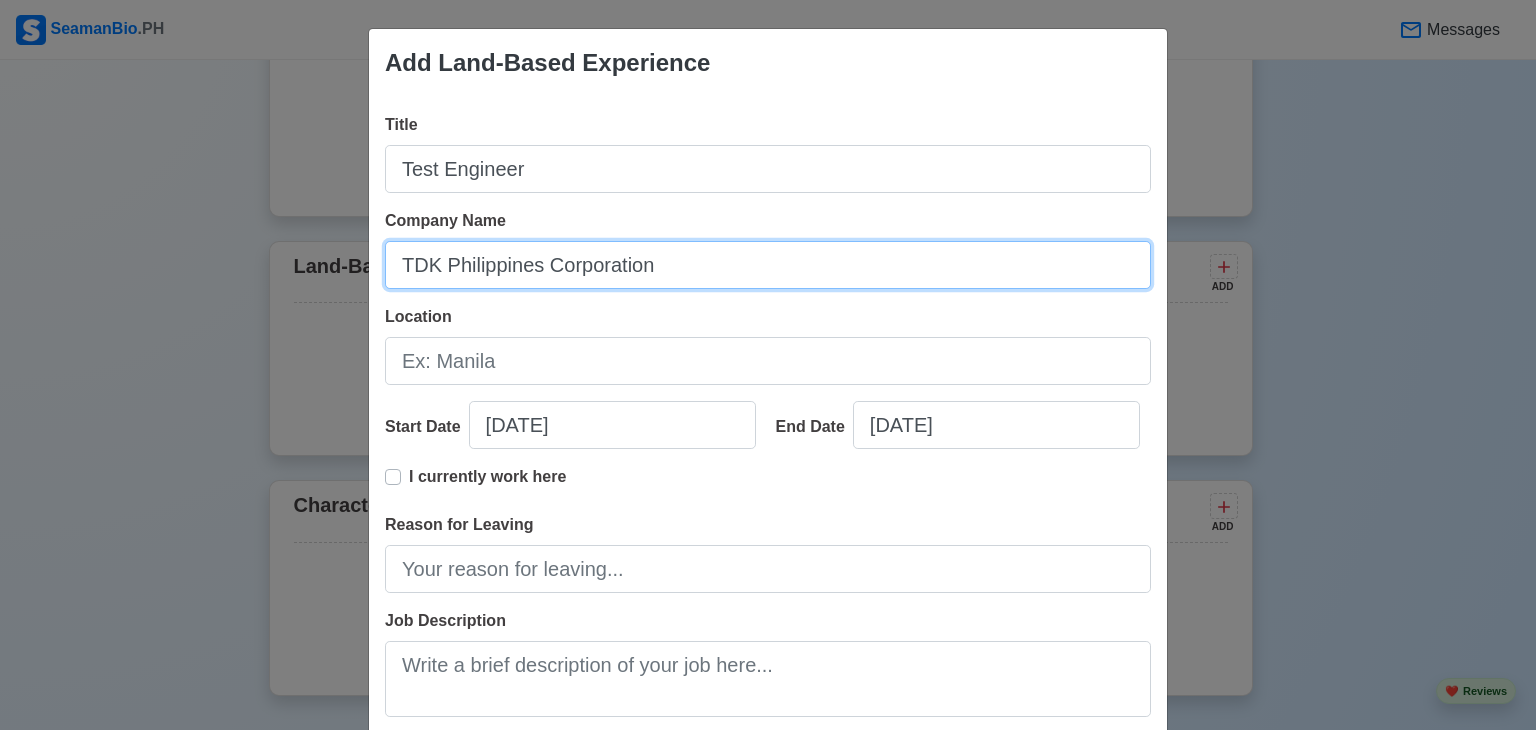 type on "TDK Philippines Corporation" 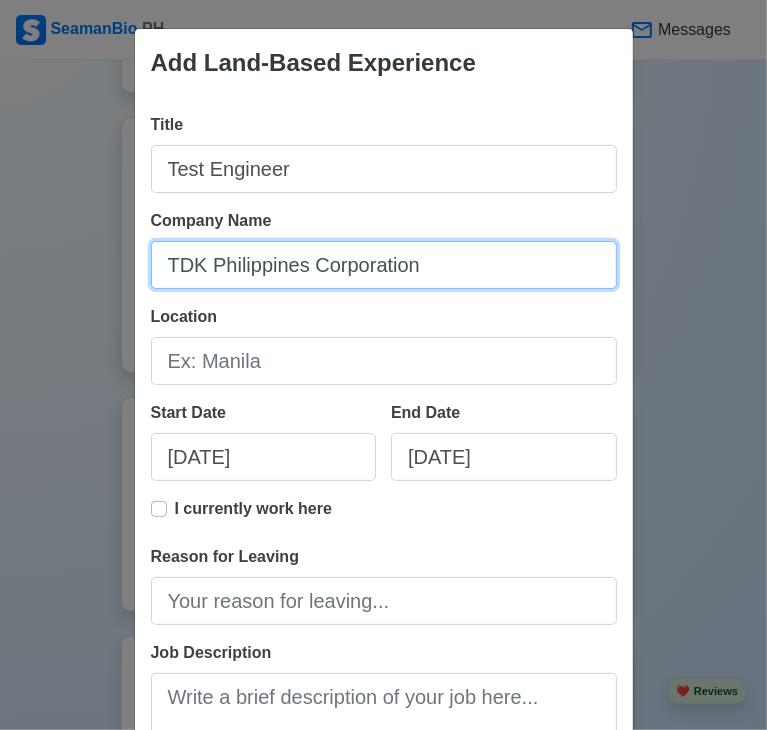 scroll, scrollTop: 285, scrollLeft: 0, axis: vertical 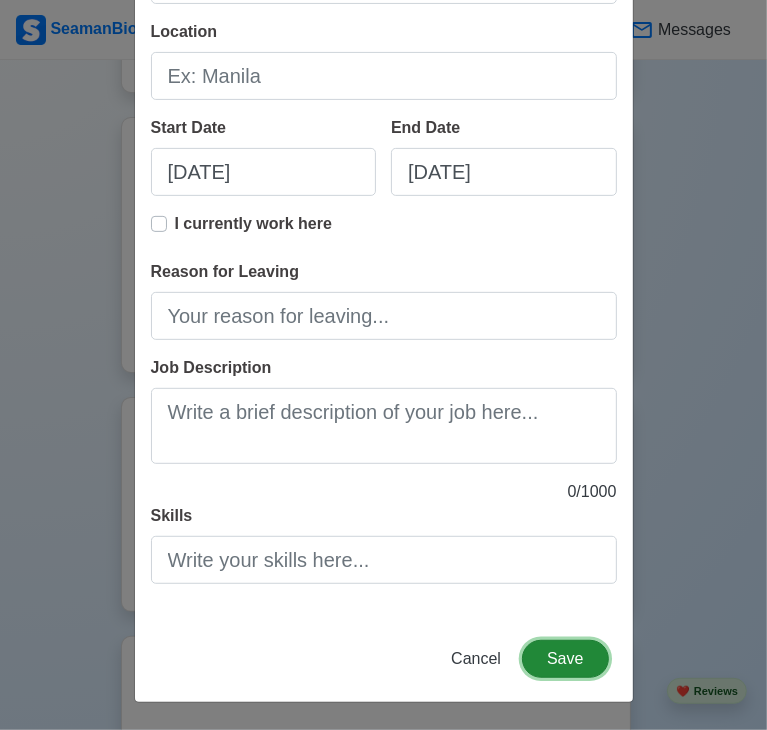 click on "Save" at bounding box center [565, 659] 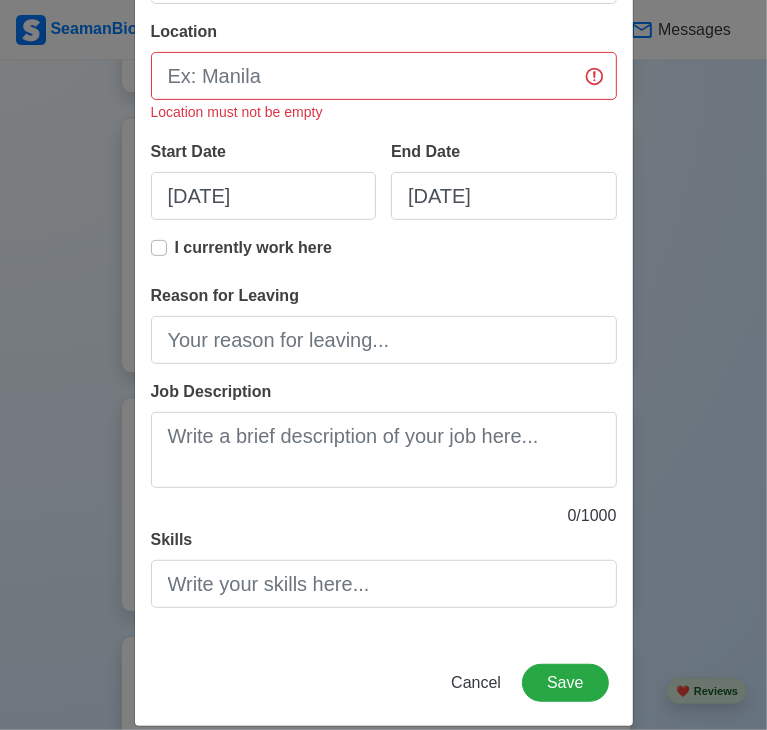 click on "I currently work here" at bounding box center [384, 260] 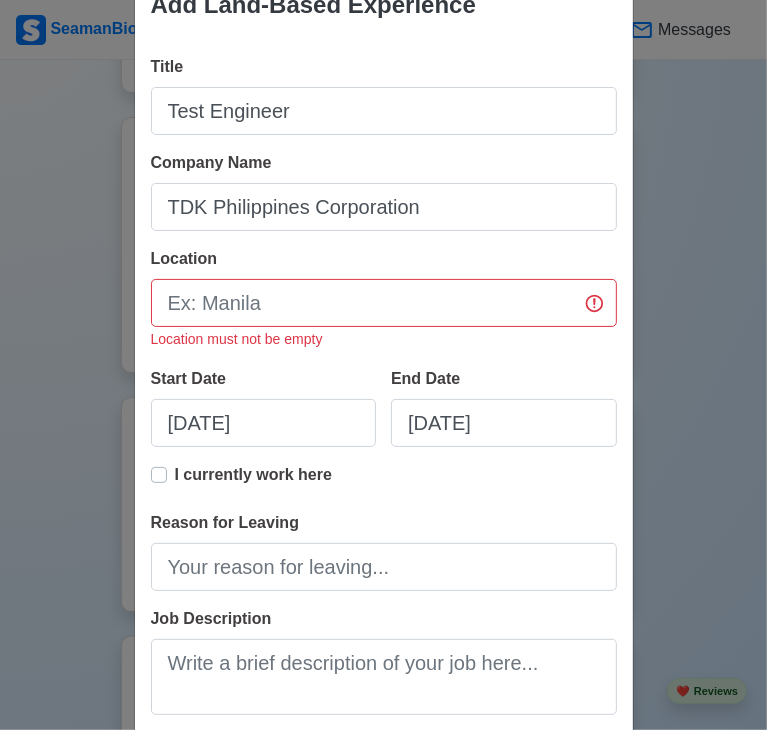 scroll, scrollTop: 54, scrollLeft: 0, axis: vertical 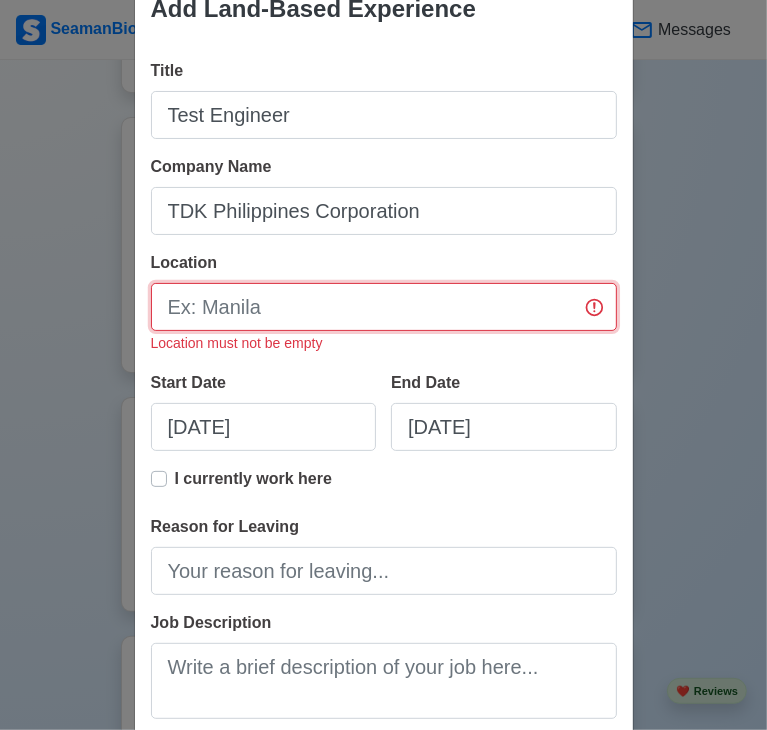 click on "Location" at bounding box center [384, 307] 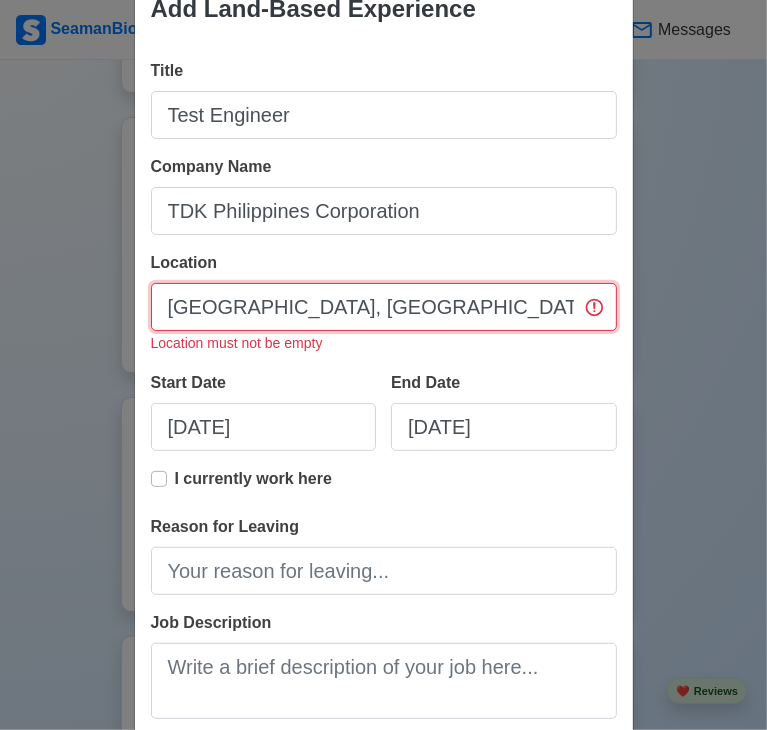 scroll, scrollTop: 309, scrollLeft: 0, axis: vertical 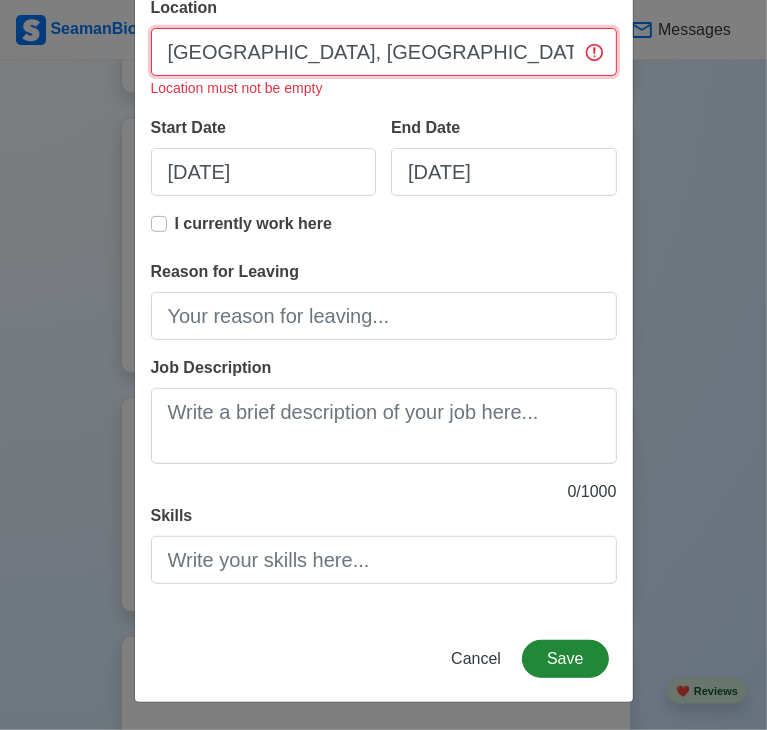 type on "[GEOGRAPHIC_DATA], [GEOGRAPHIC_DATA]" 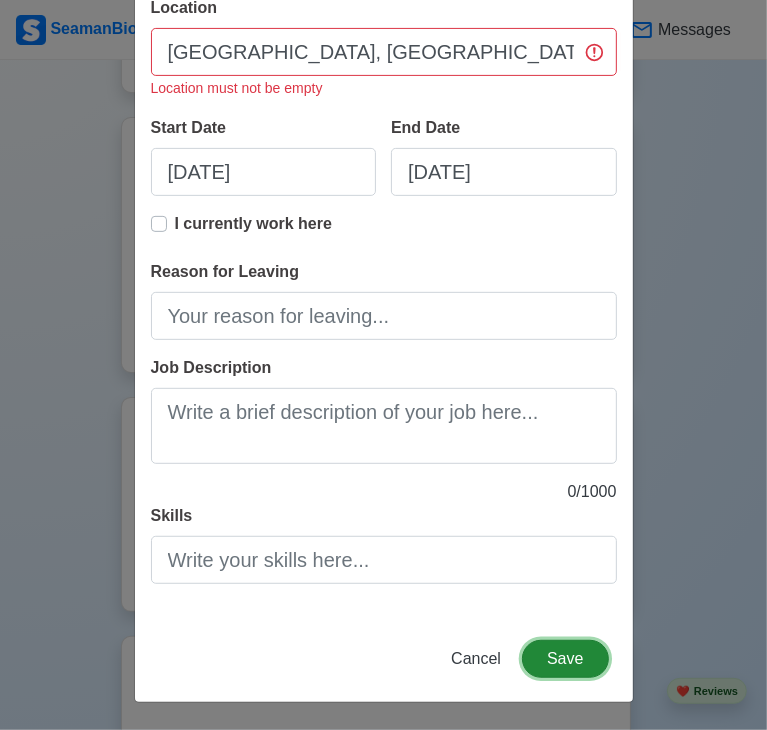 click on "Save" at bounding box center [565, 659] 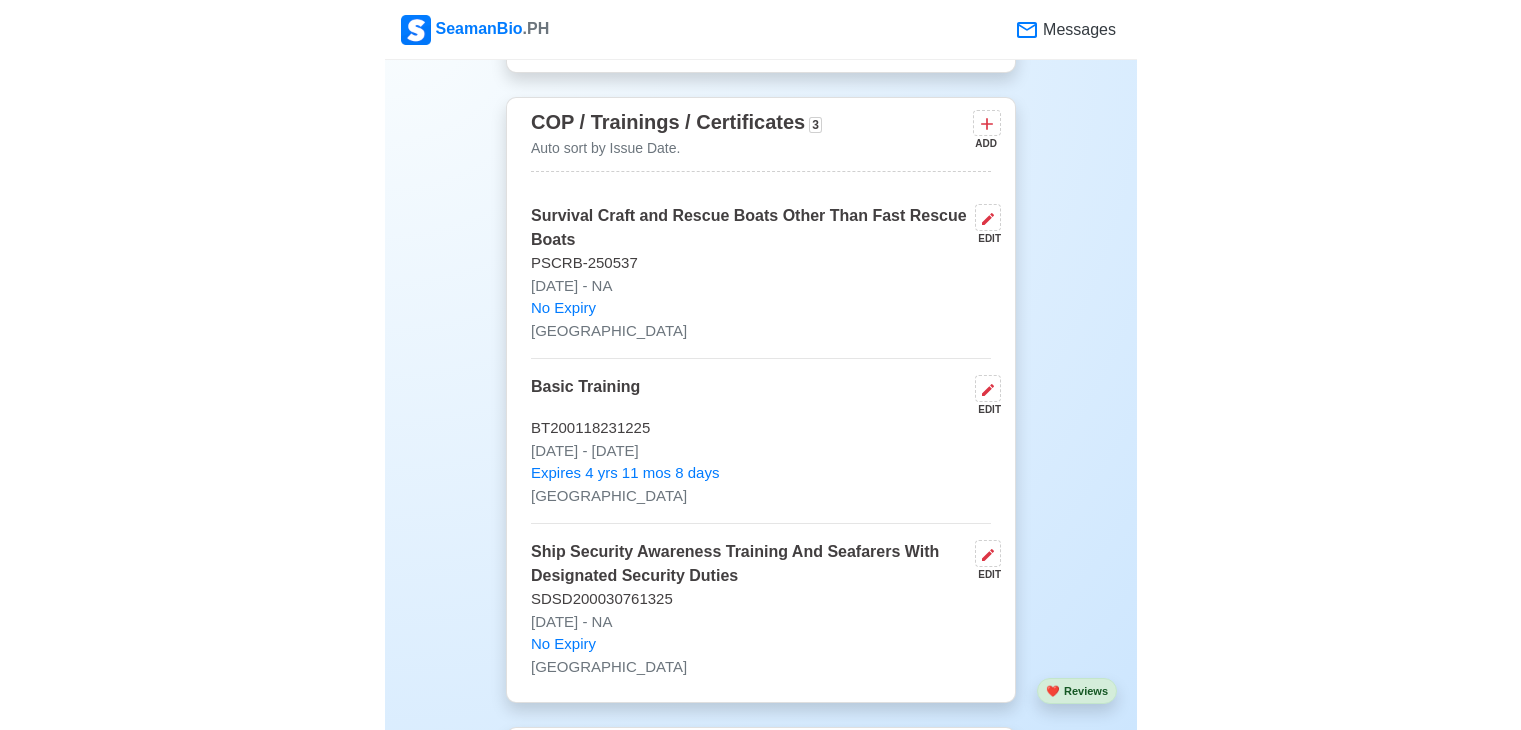 scroll, scrollTop: 2564, scrollLeft: 0, axis: vertical 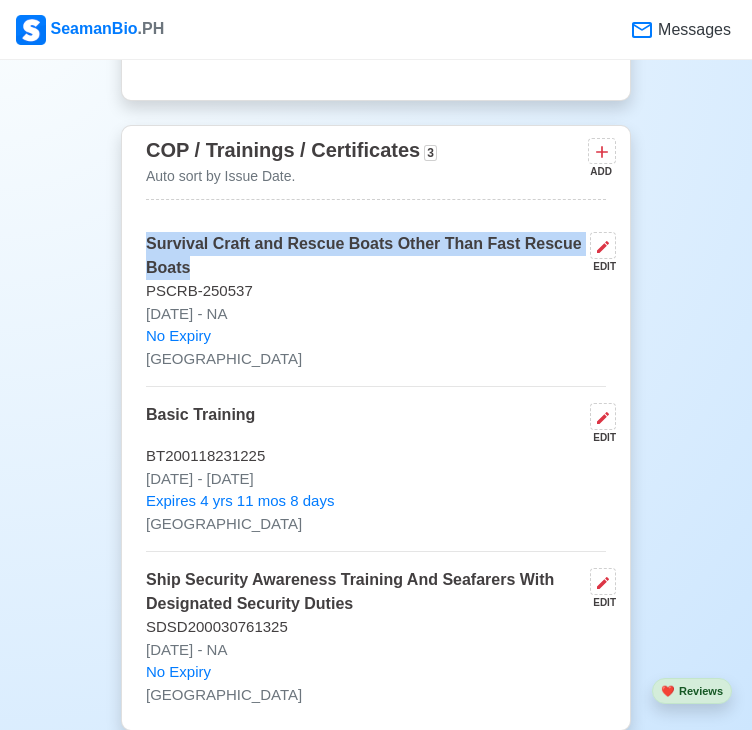 drag, startPoint x: 136, startPoint y: 197, endPoint x: 200, endPoint y: 221, distance: 68.35203 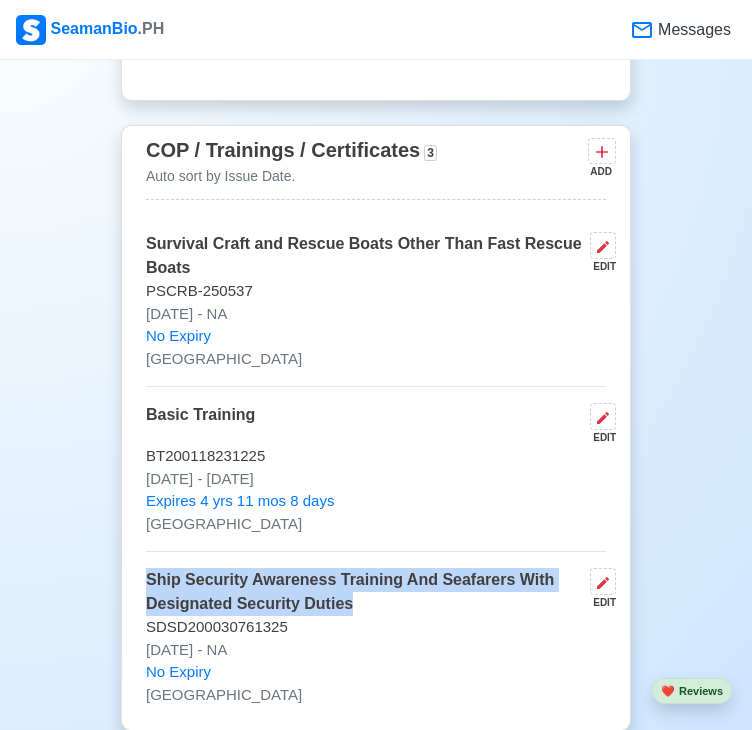 drag, startPoint x: 144, startPoint y: 536, endPoint x: 383, endPoint y: 554, distance: 239.67686 